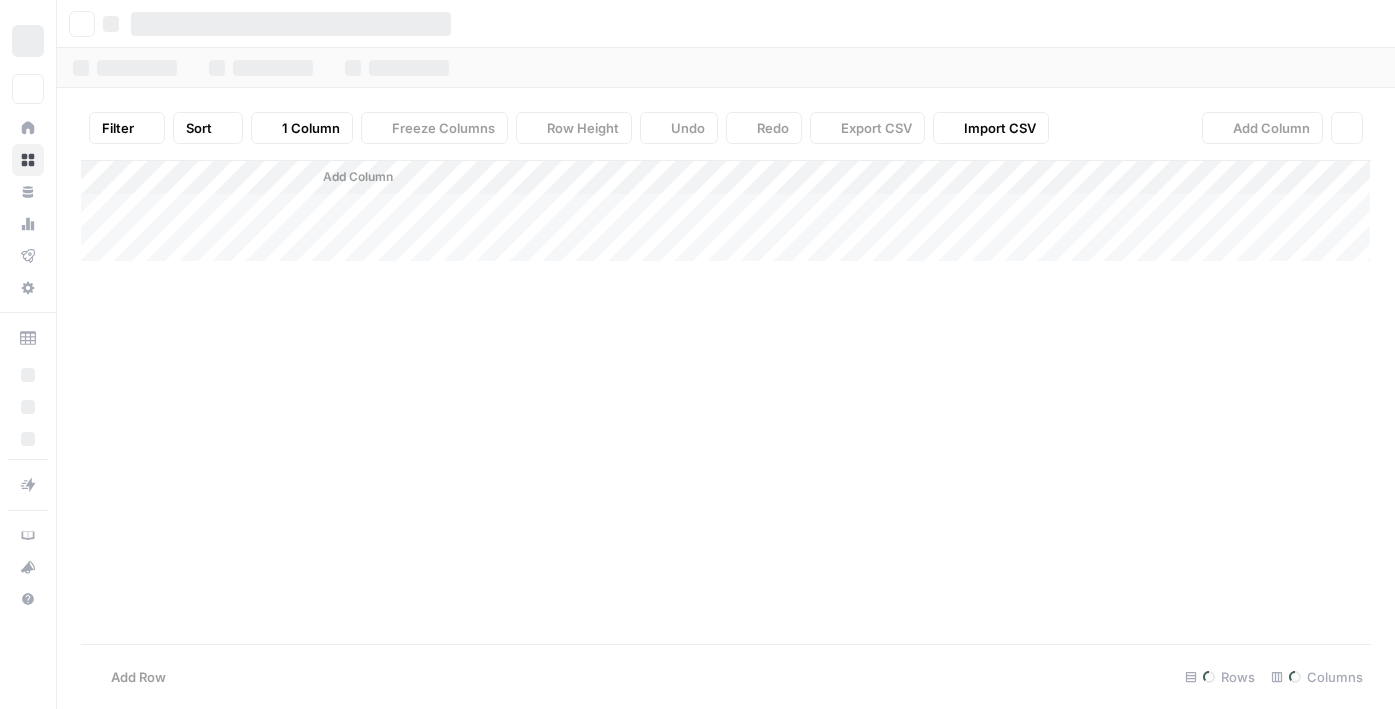 scroll, scrollTop: 0, scrollLeft: 0, axis: both 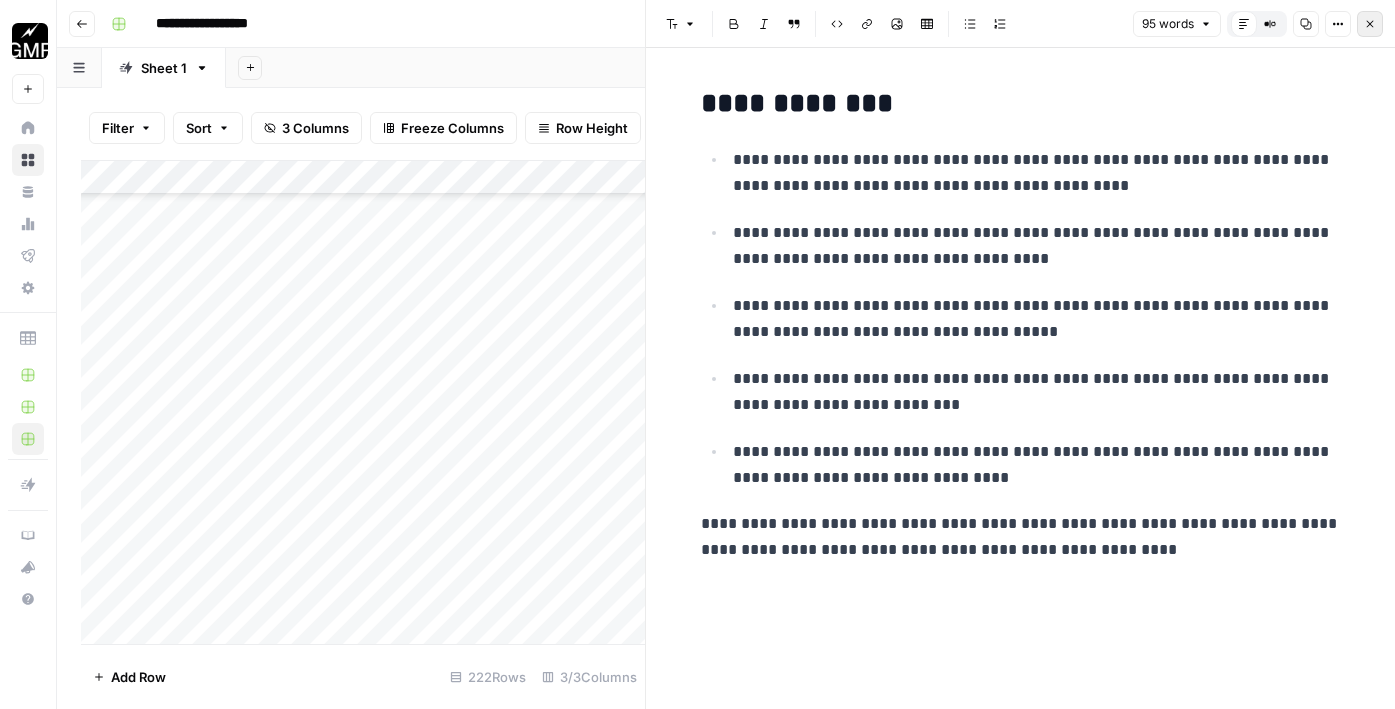 click 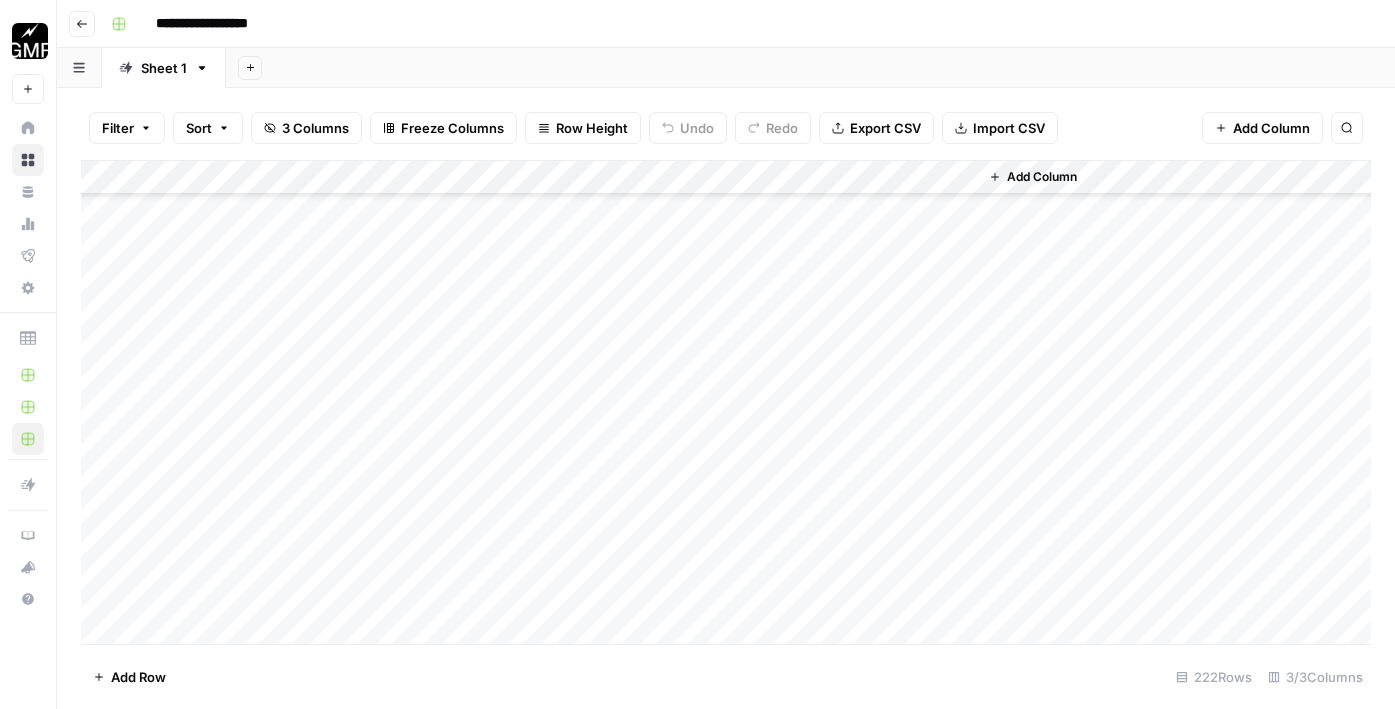 click on "Add Column" at bounding box center [726, 402] 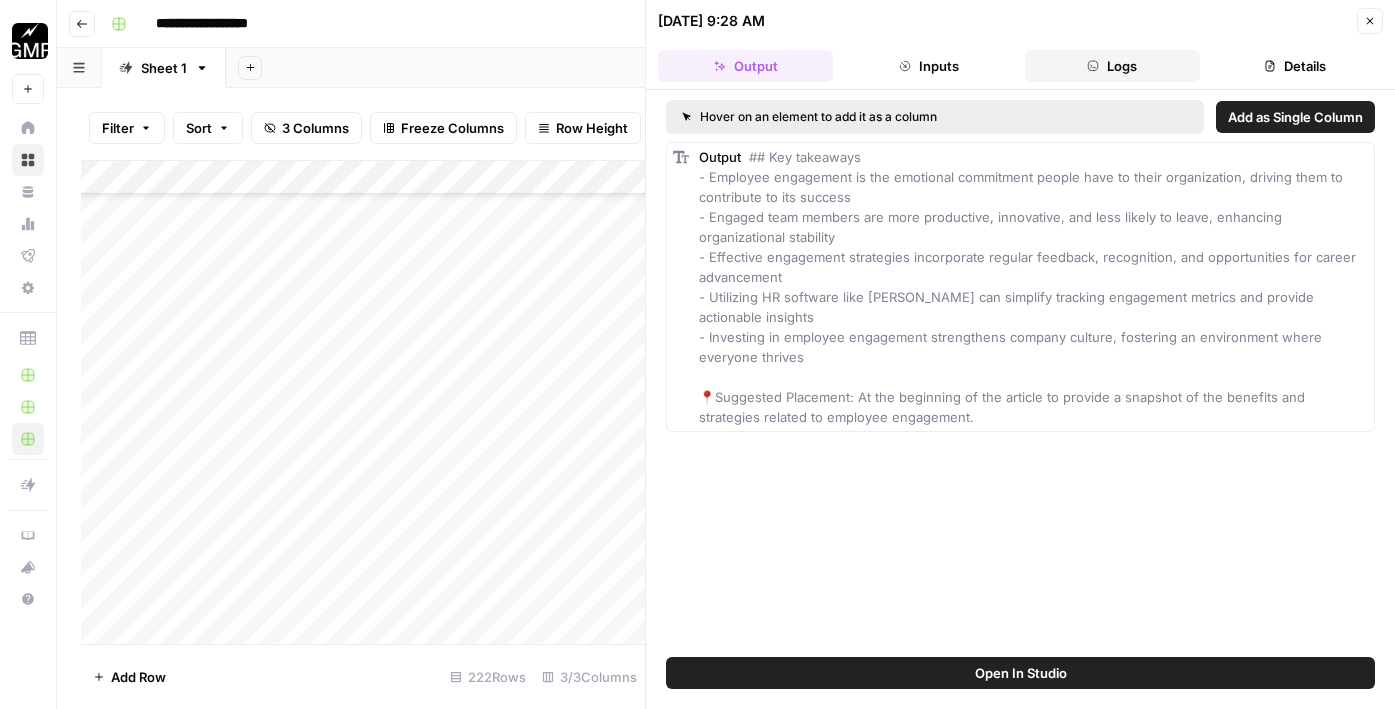 click on "Logs" at bounding box center (1112, 66) 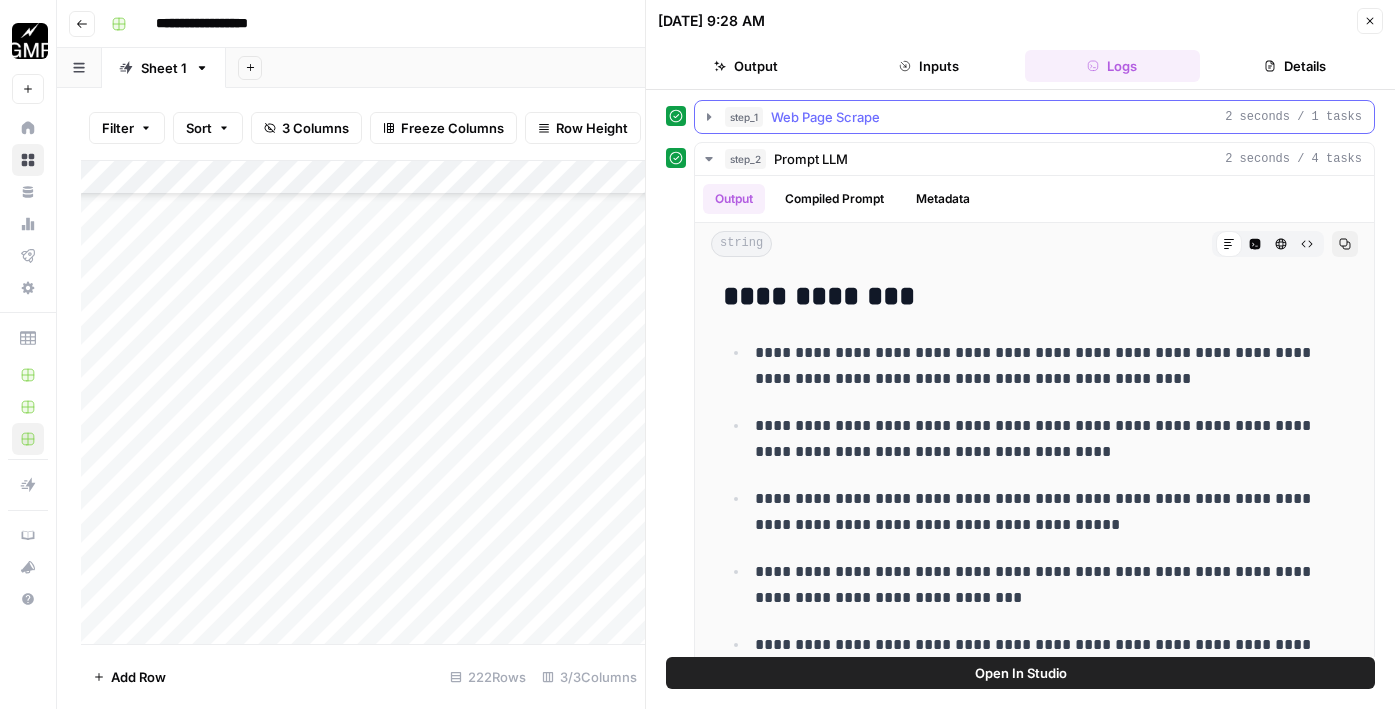 click on "step_1 Web Page Scrape 2 seconds / 1 tasks" at bounding box center (1043, 117) 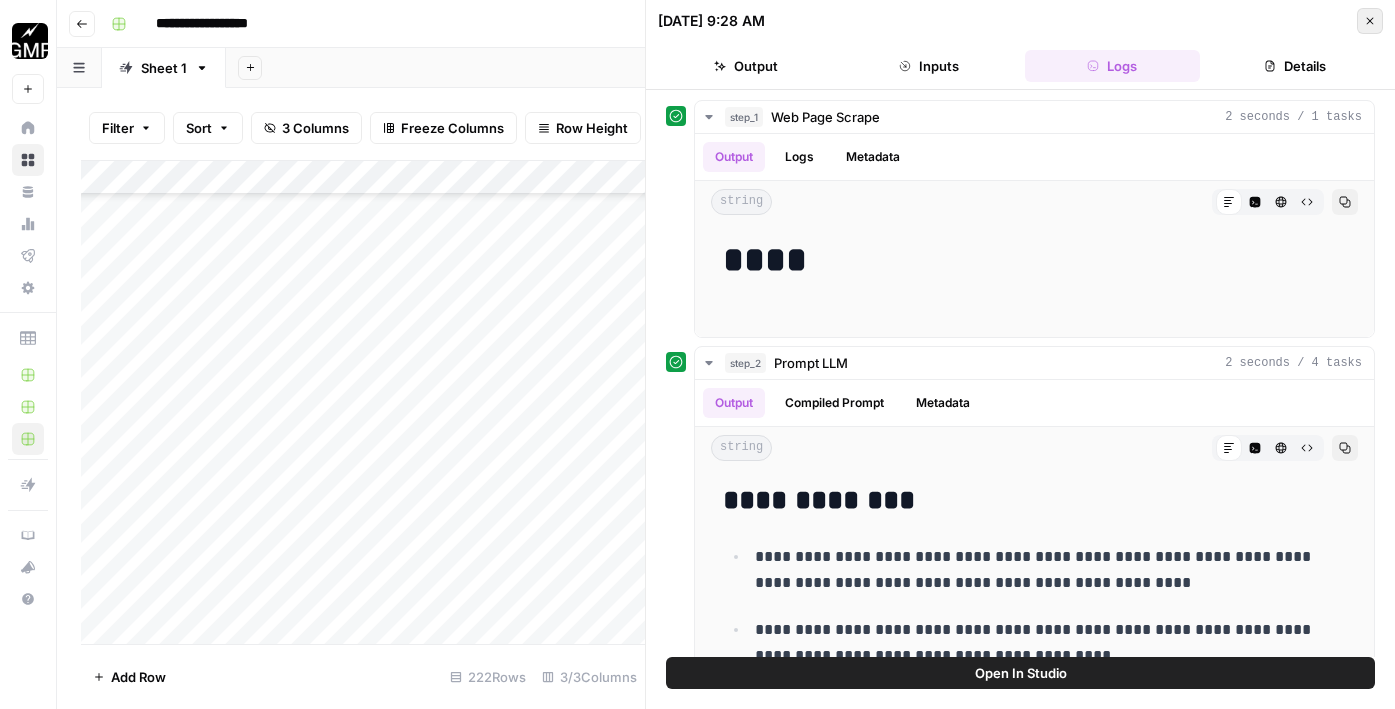 click on "Close" at bounding box center (1370, 21) 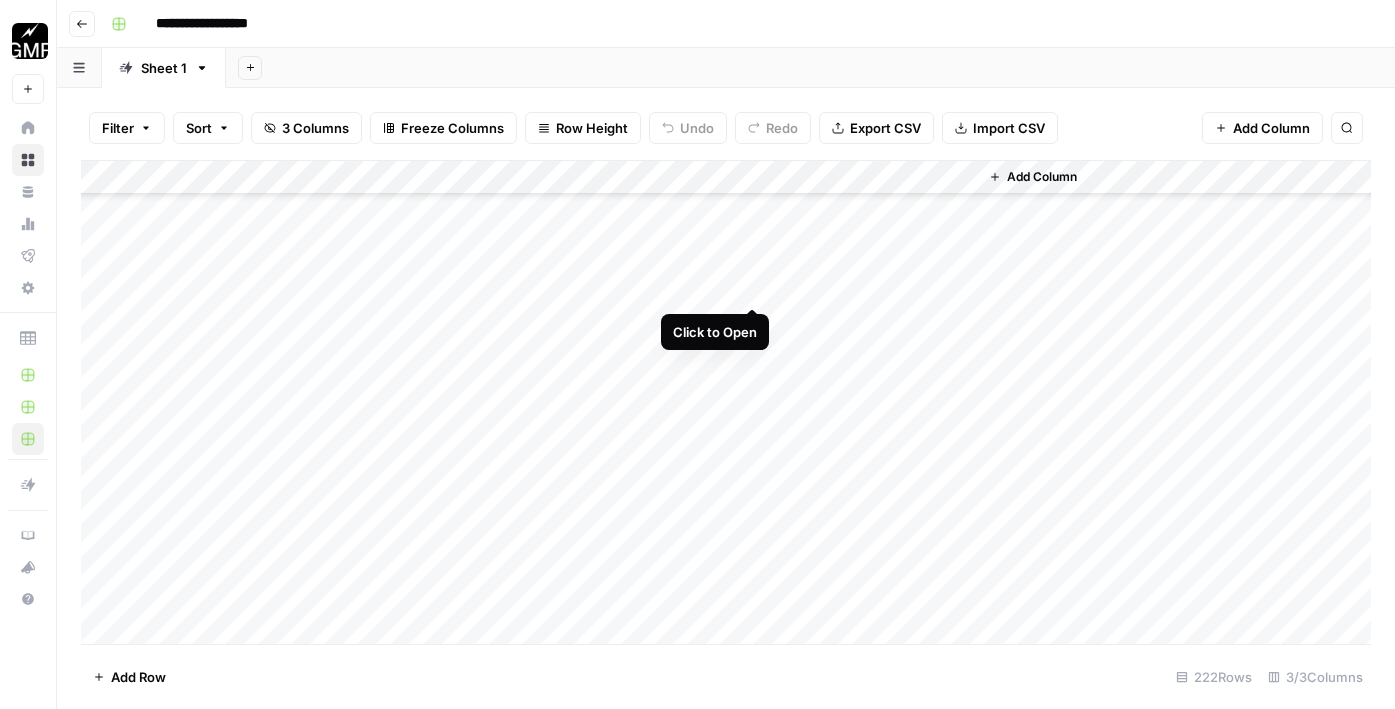 click on "Add Column" at bounding box center [726, 402] 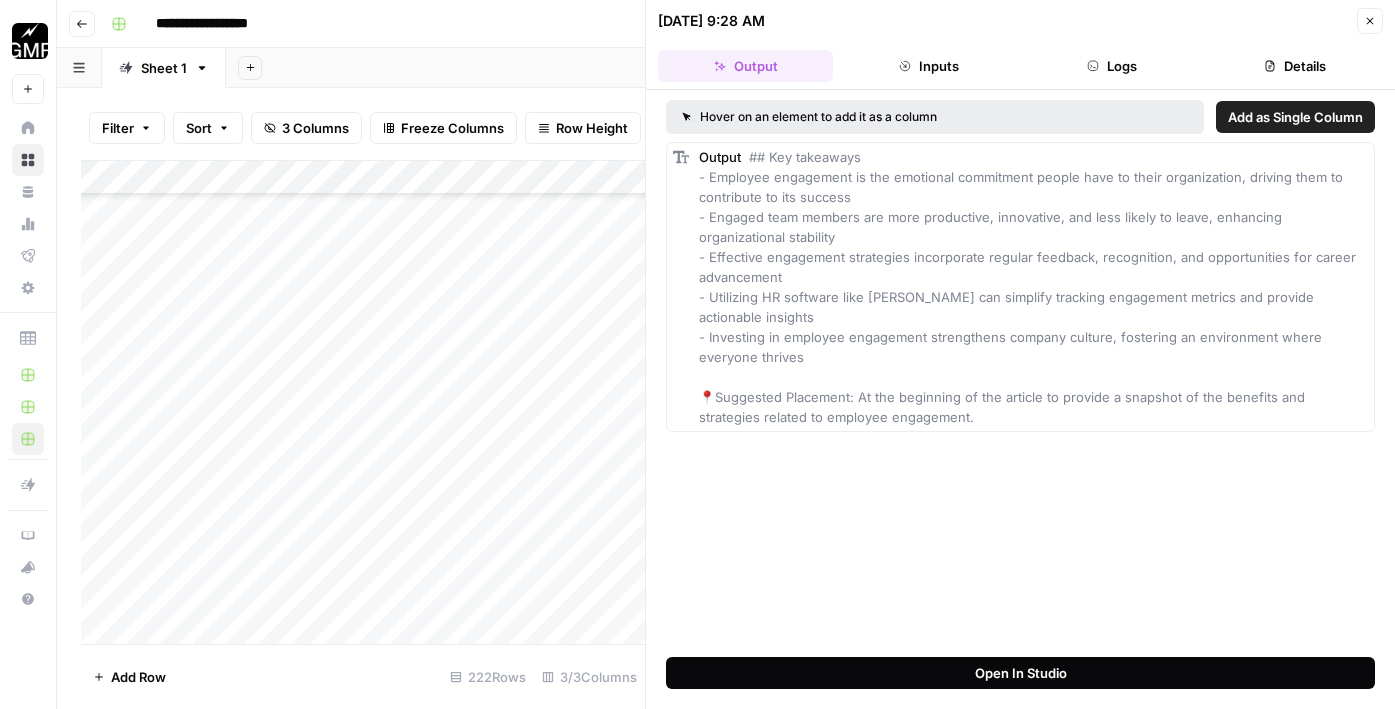 click on "Open In Studio" at bounding box center (1020, 673) 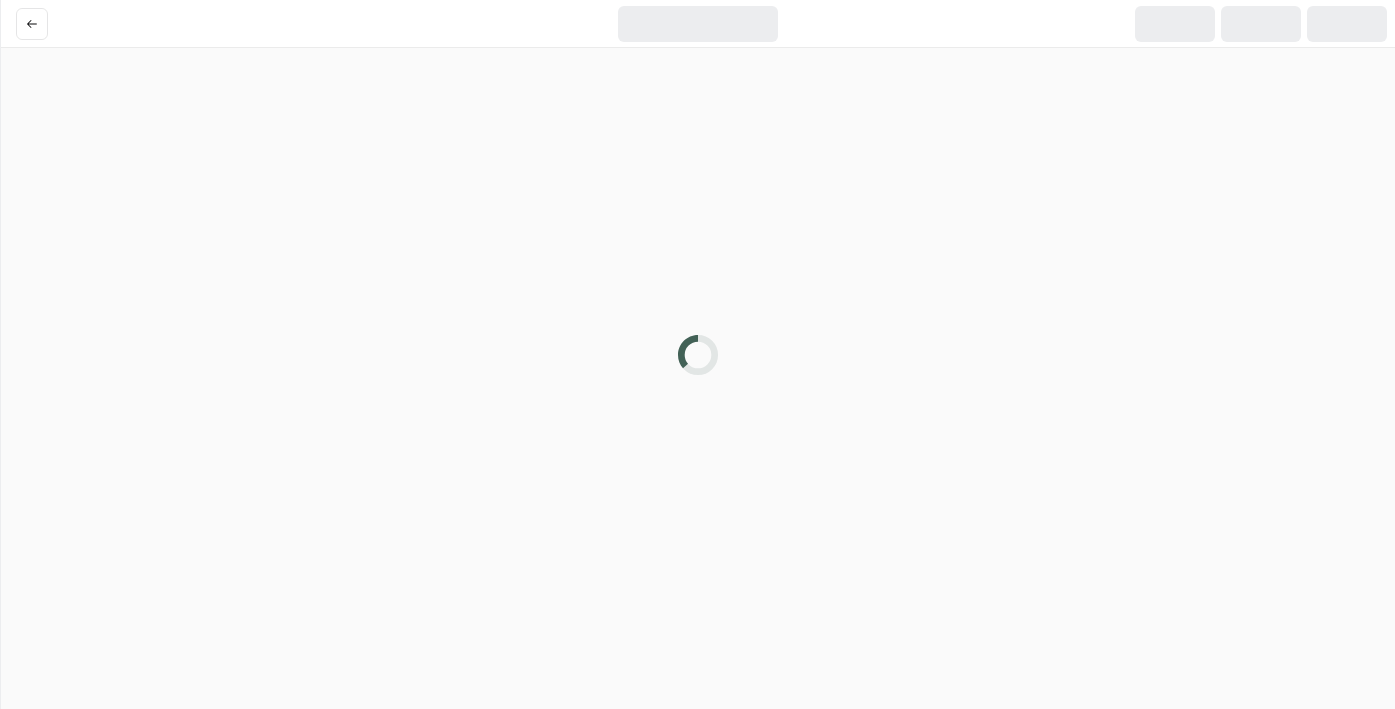 scroll, scrollTop: 0, scrollLeft: 0, axis: both 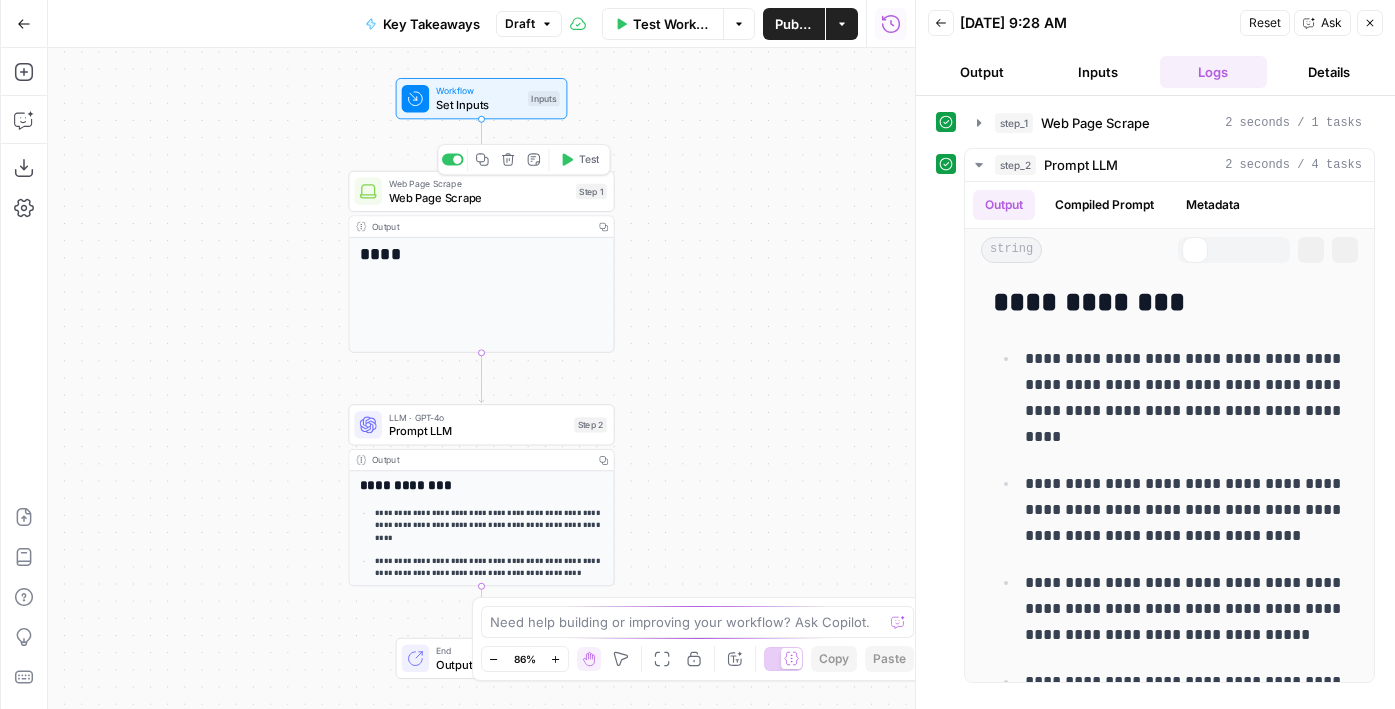 click on "Web Page Scrape" at bounding box center [479, 197] 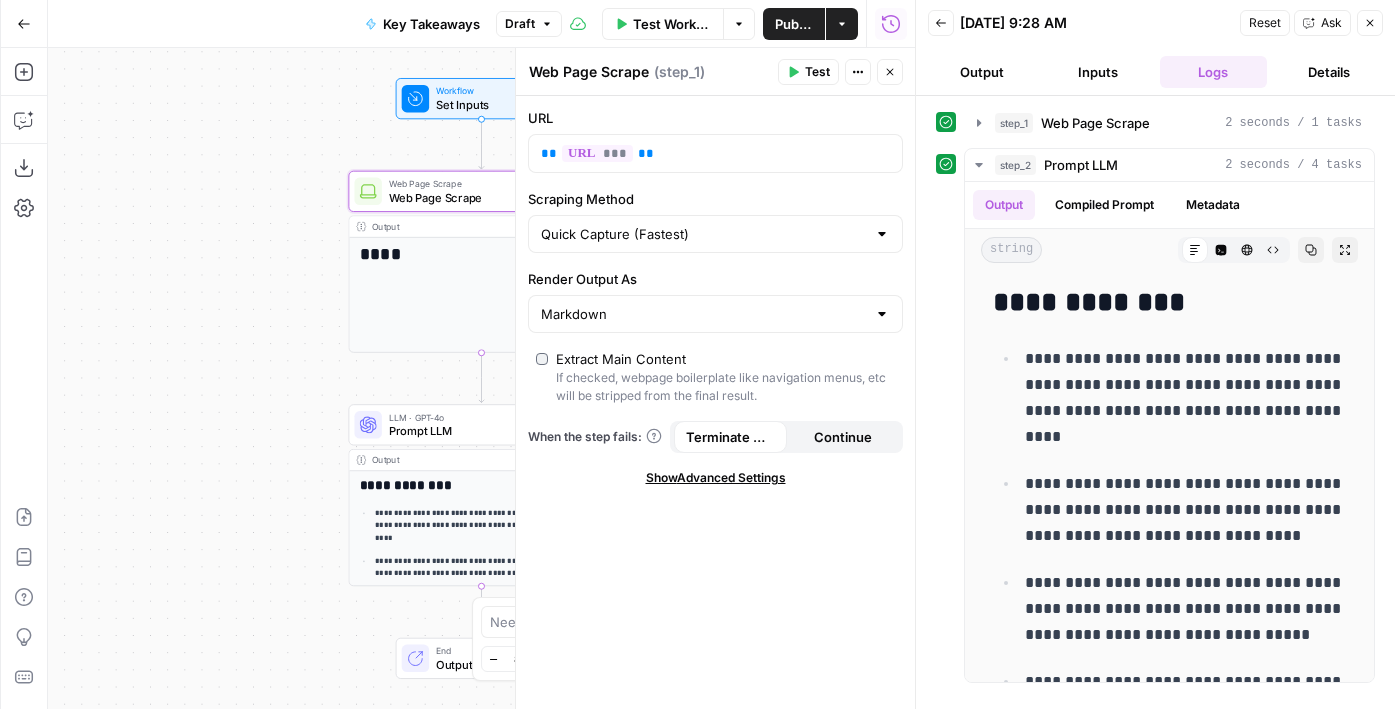 click on "URL **   ***   ** Scraping Method Quick Capture (Fastest) Render Output As Markdown Extract Main Content If checked, webpage boilerplate like navigation menus, etc will be stripped from the final result. When the step fails: Terminate Workflow Continue Show  Advanced Settings" at bounding box center [715, 402] 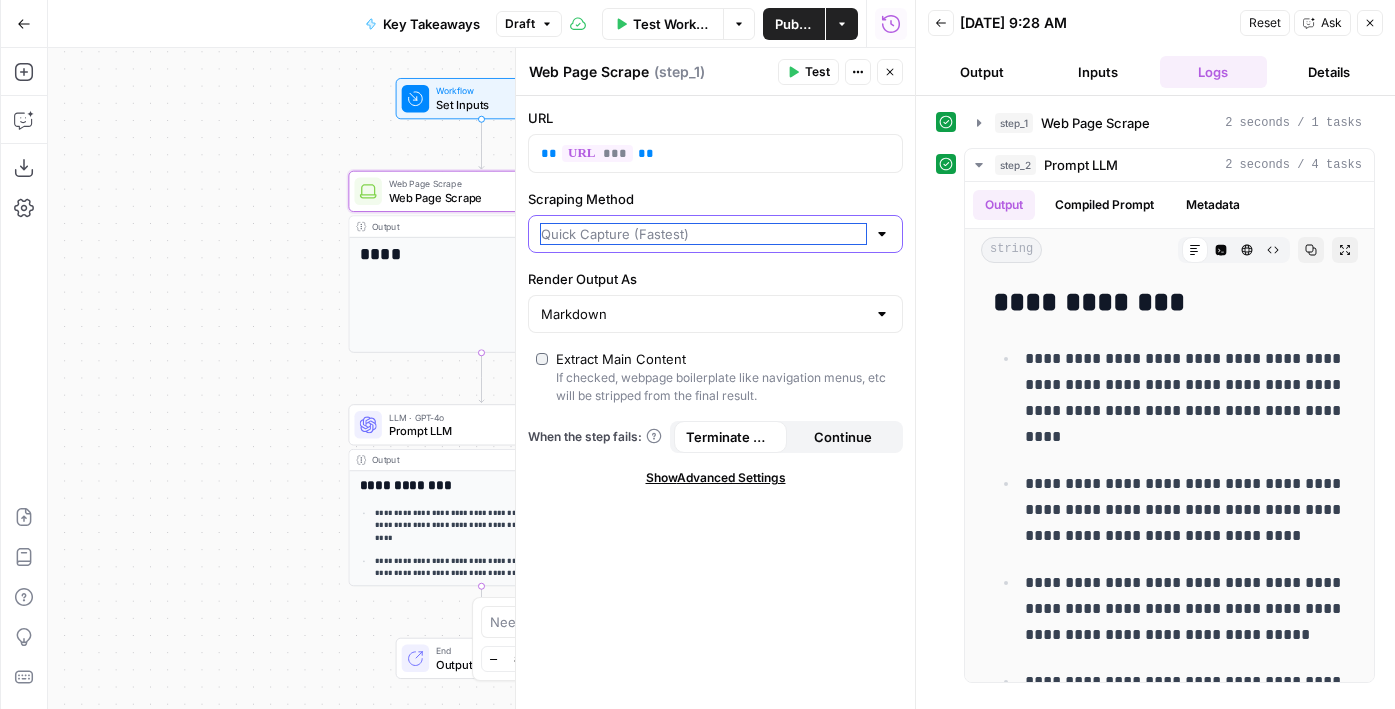 click on "Scraping Method" at bounding box center (703, 234) 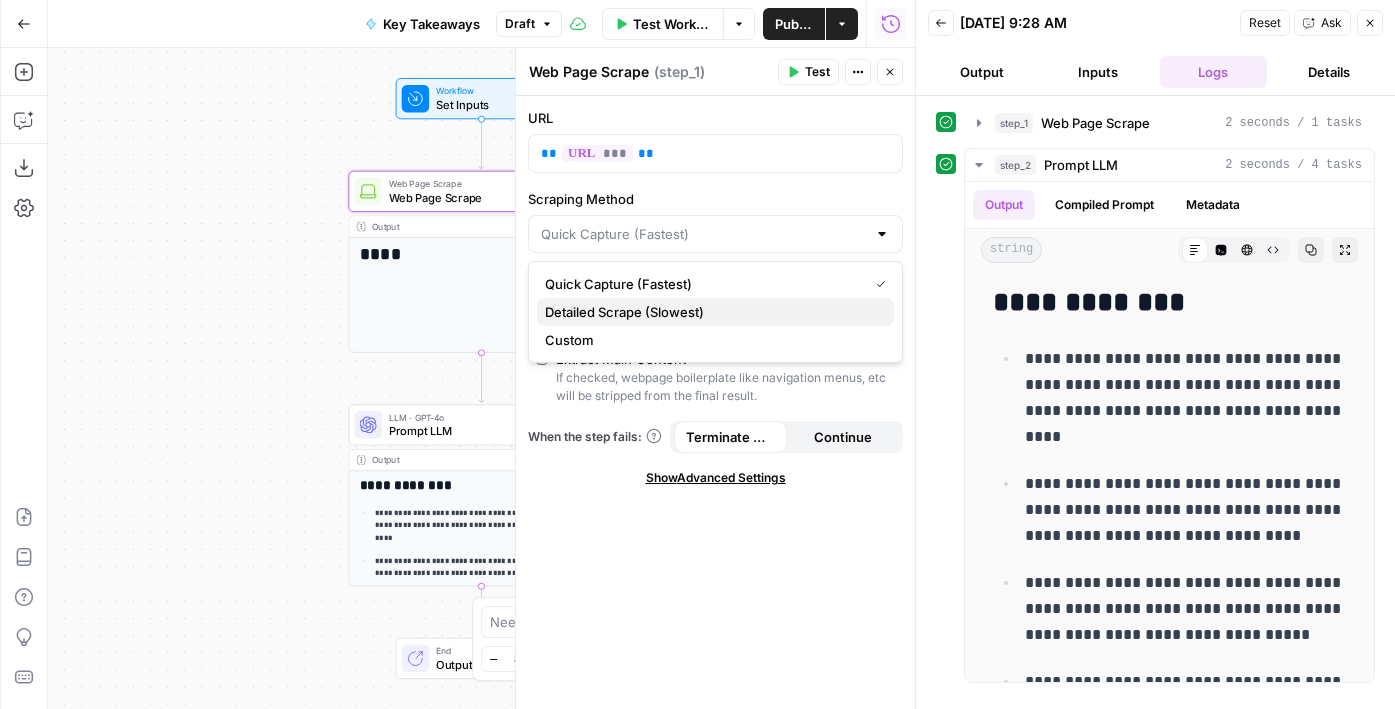 click on "Detailed Scrape (Slowest)" at bounding box center [624, 312] 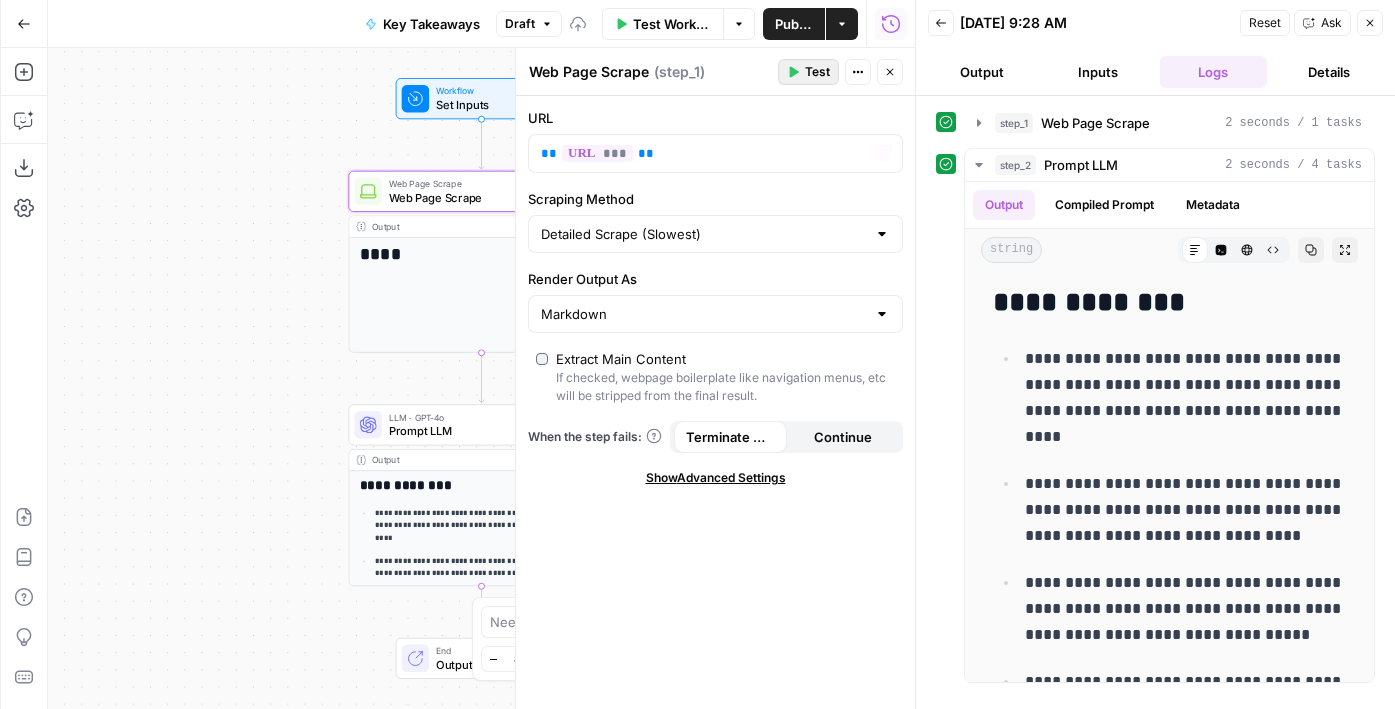 click on "Test" at bounding box center [808, 72] 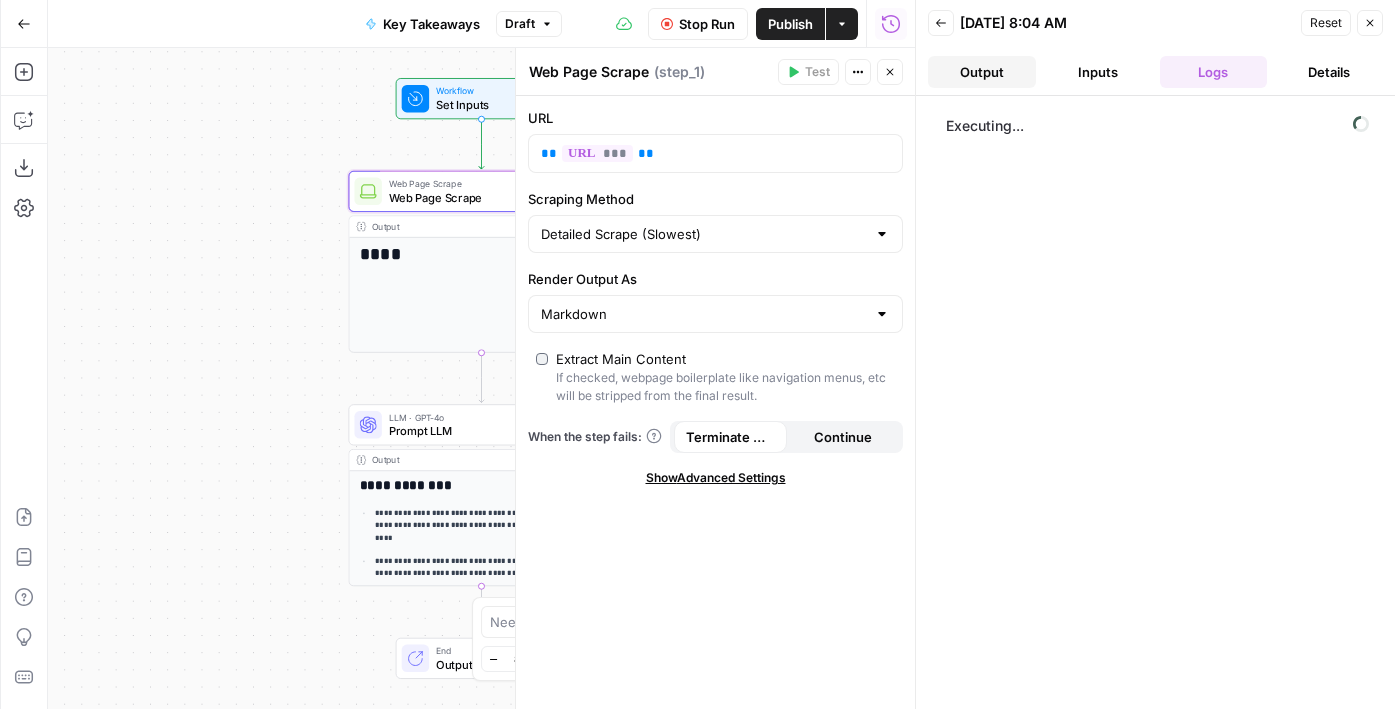 click on "Output" at bounding box center (982, 72) 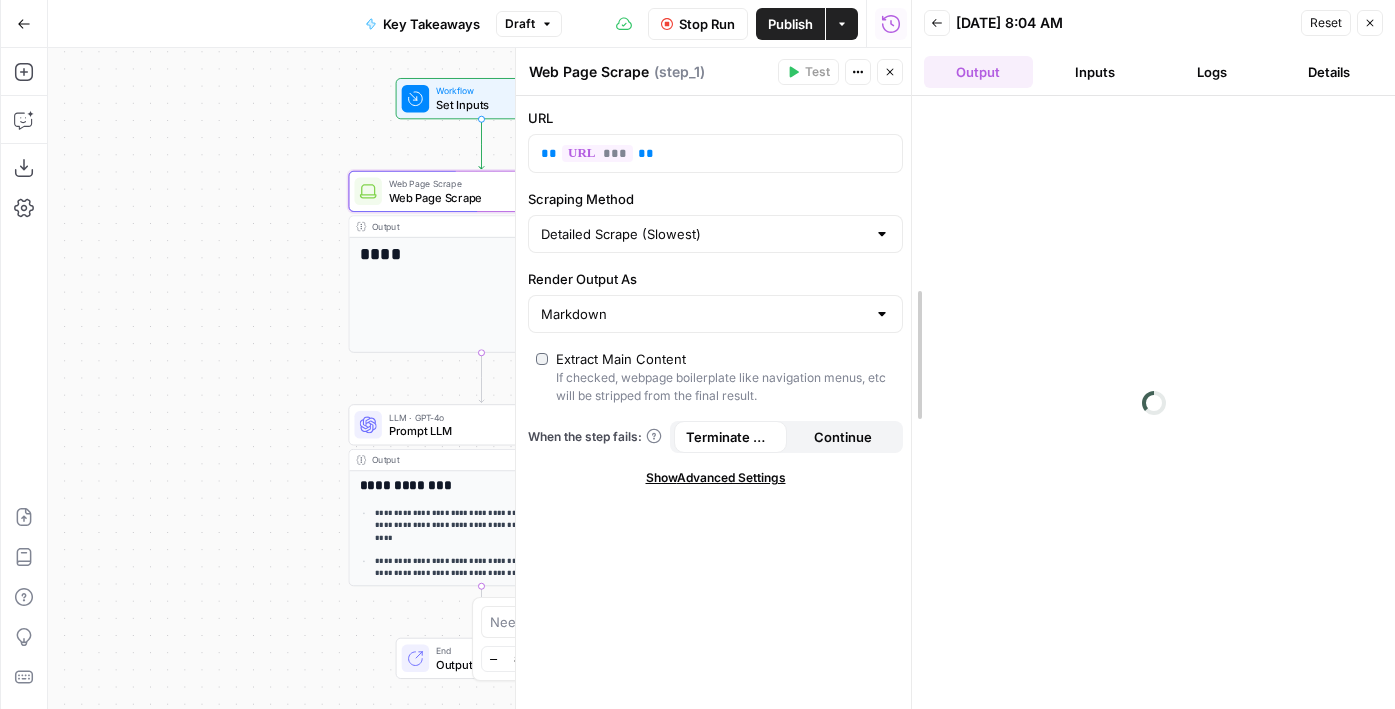 drag, startPoint x: 915, startPoint y: 44, endPoint x: 887, endPoint y: 44, distance: 28 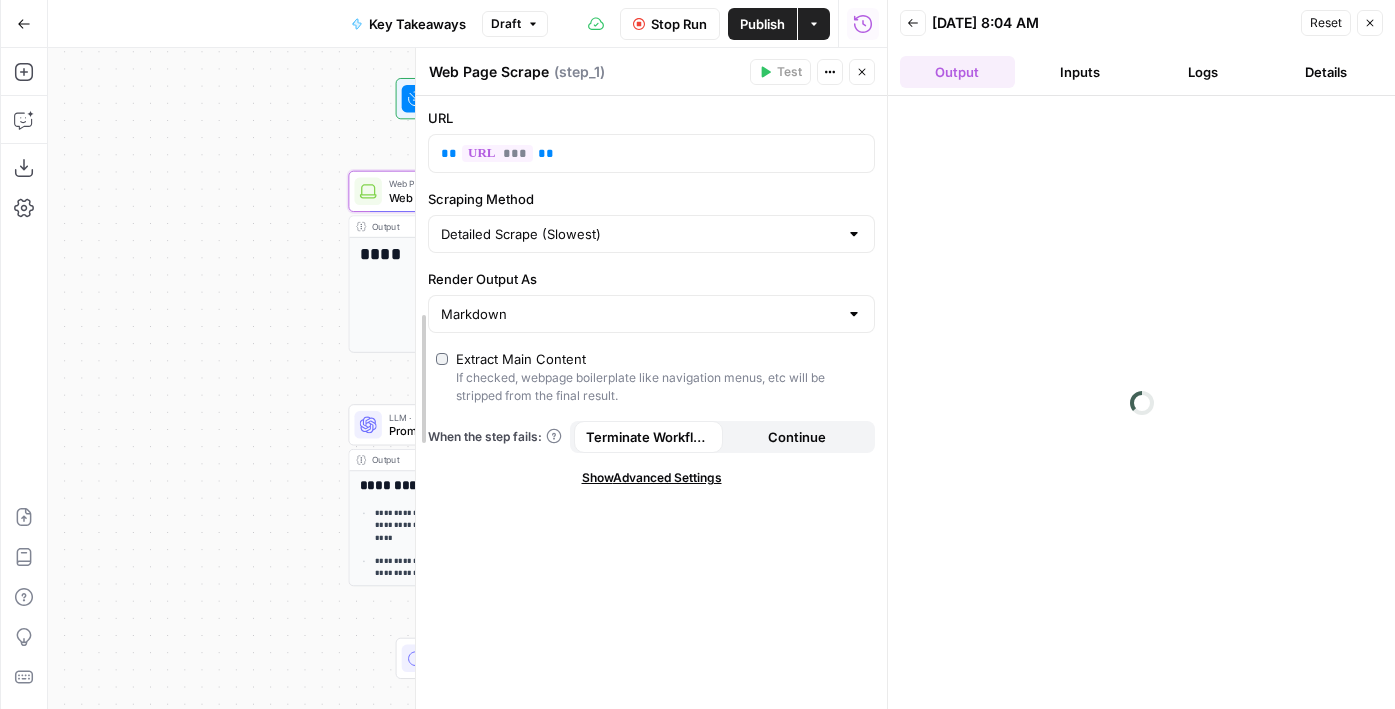 drag, startPoint x: 488, startPoint y: 192, endPoint x: 416, endPoint y: 197, distance: 72.1734 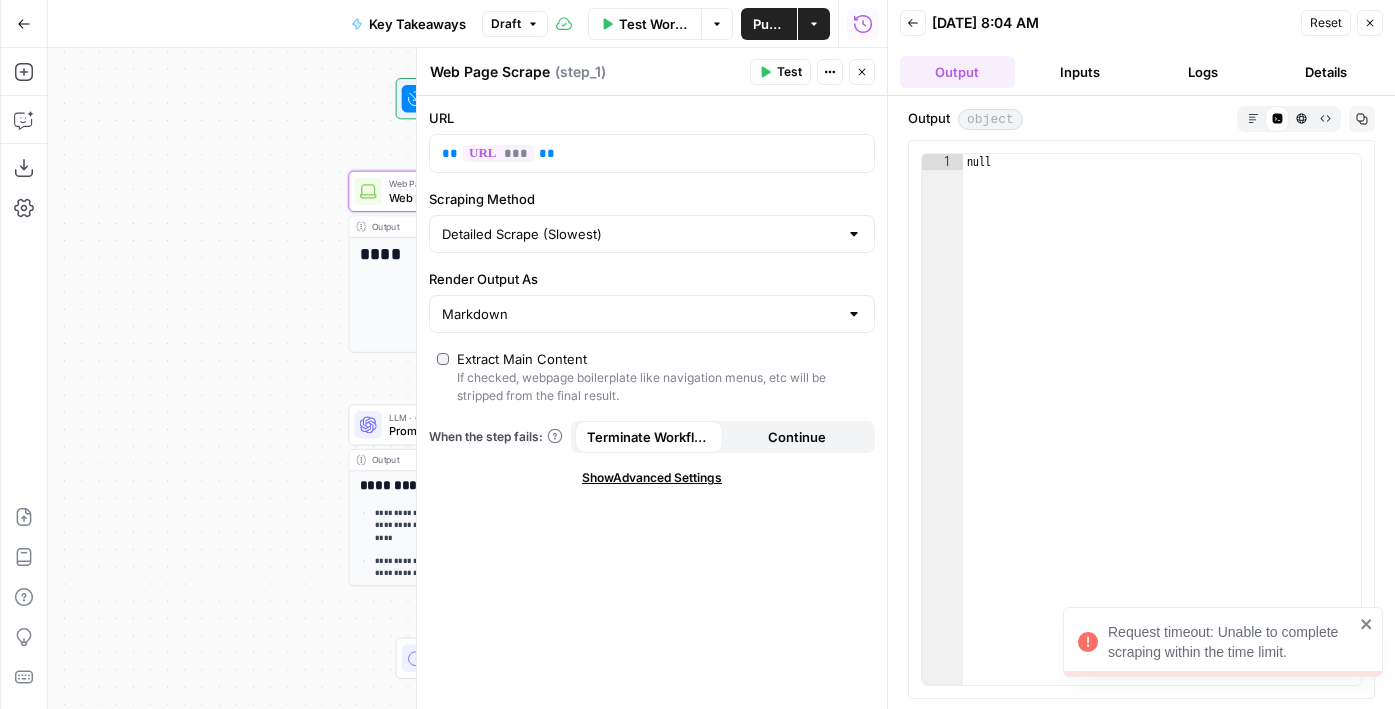 click on "URL **   ***   ** Scraping Method Detailed Scrape (Slowest) Render Output As Markdown Extract Main Content If checked, webpage boilerplate like navigation menus, etc will be stripped from the final result. When the step fails: Terminate Workflow Continue Show  Advanced Settings" at bounding box center (652, 402) 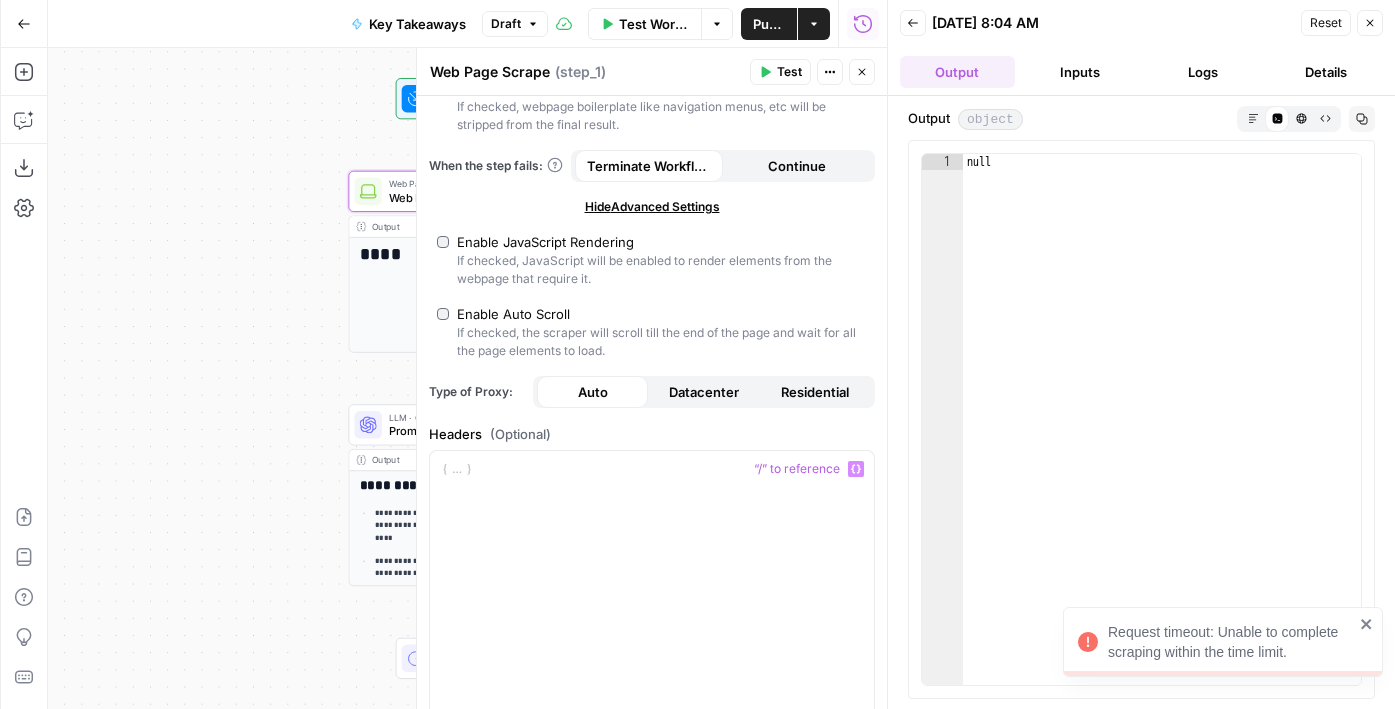 scroll, scrollTop: 0, scrollLeft: 0, axis: both 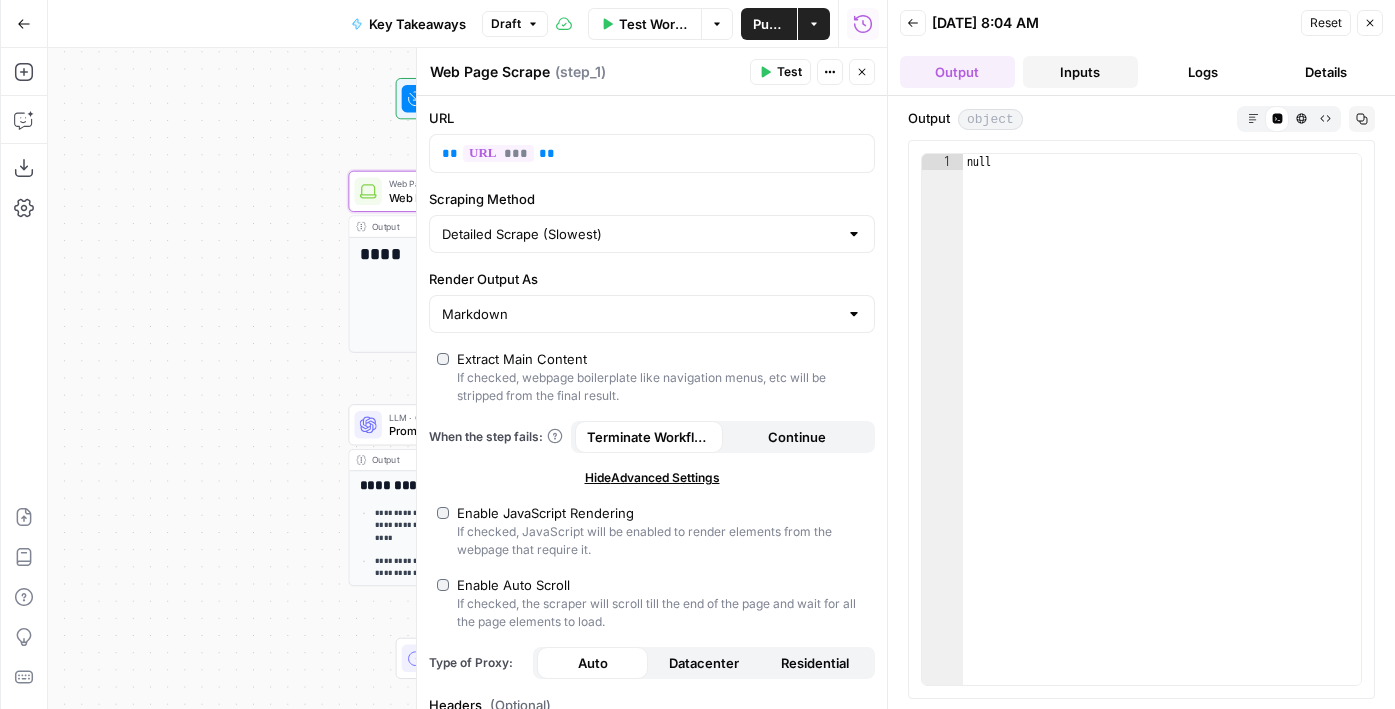 click on "Inputs" at bounding box center (1080, 72) 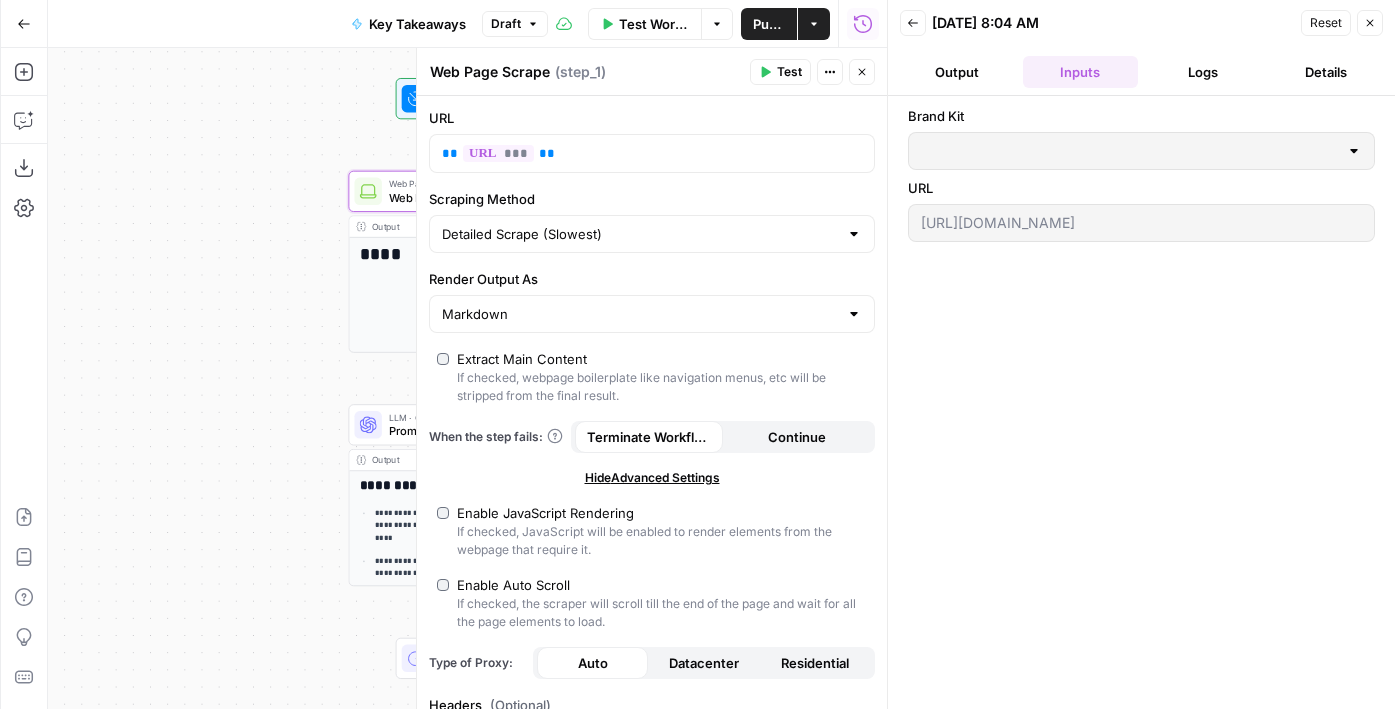 type on "HiBob" 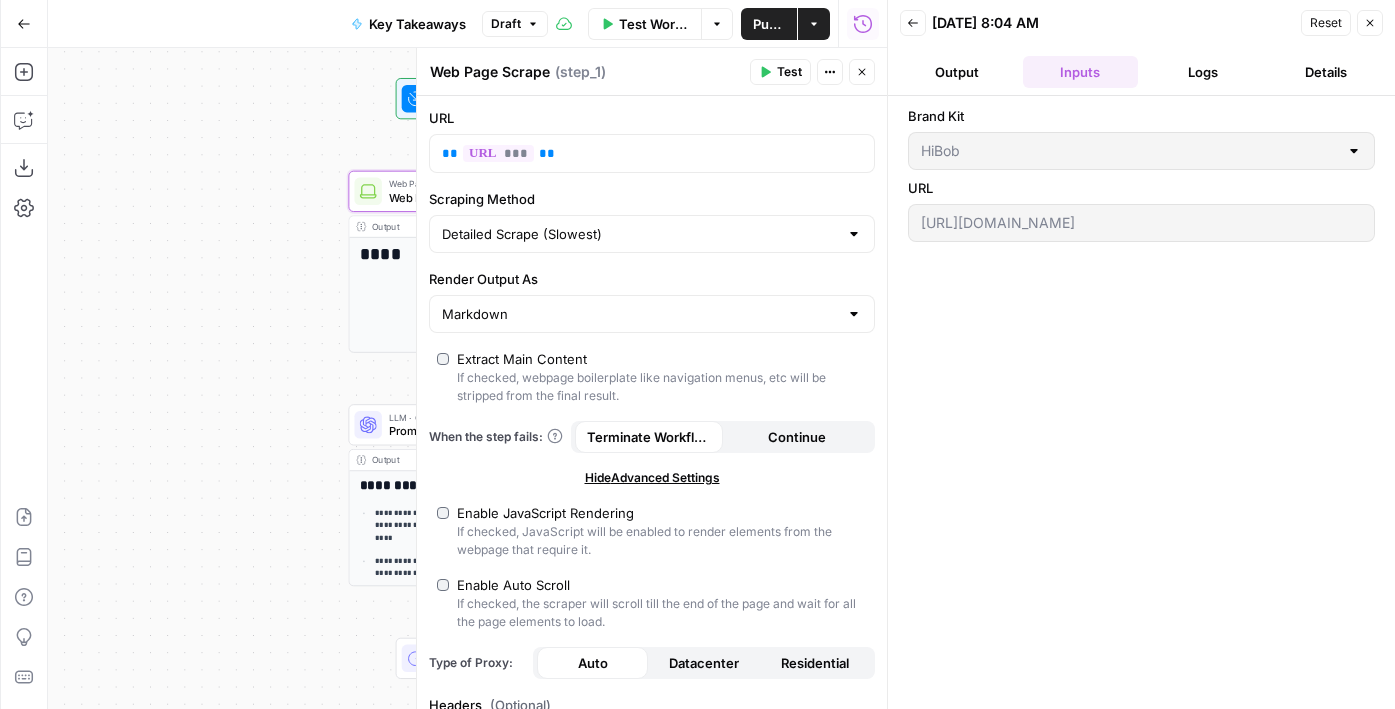 drag, startPoint x: 977, startPoint y: 212, endPoint x: 814, endPoint y: 210, distance: 163.01227 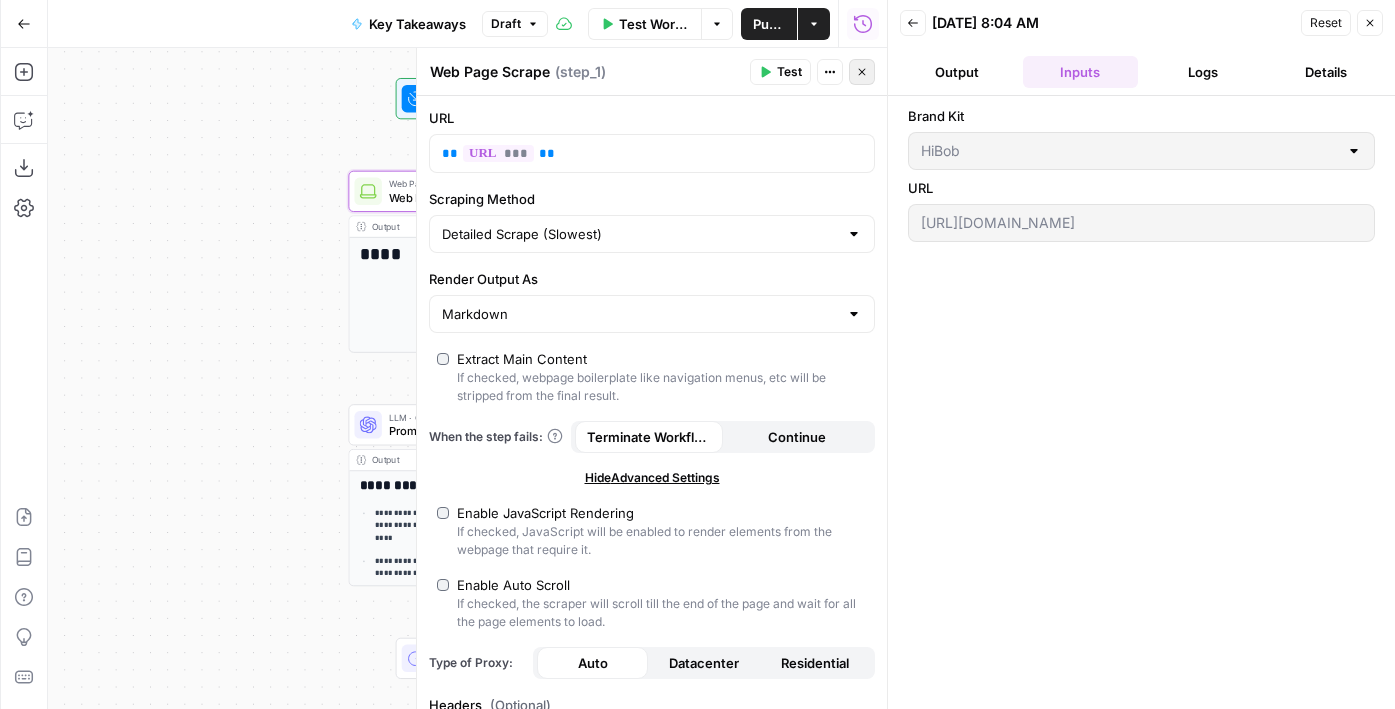 click on "Close" at bounding box center (862, 72) 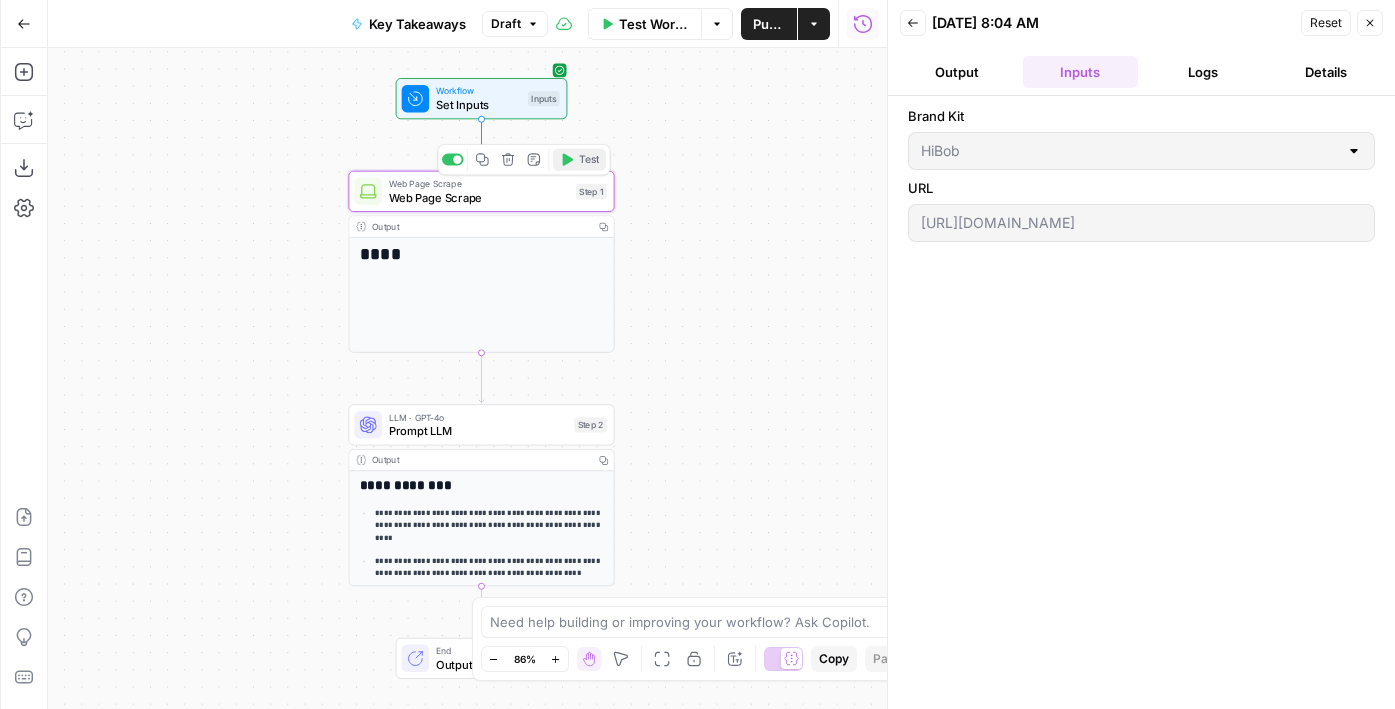 click 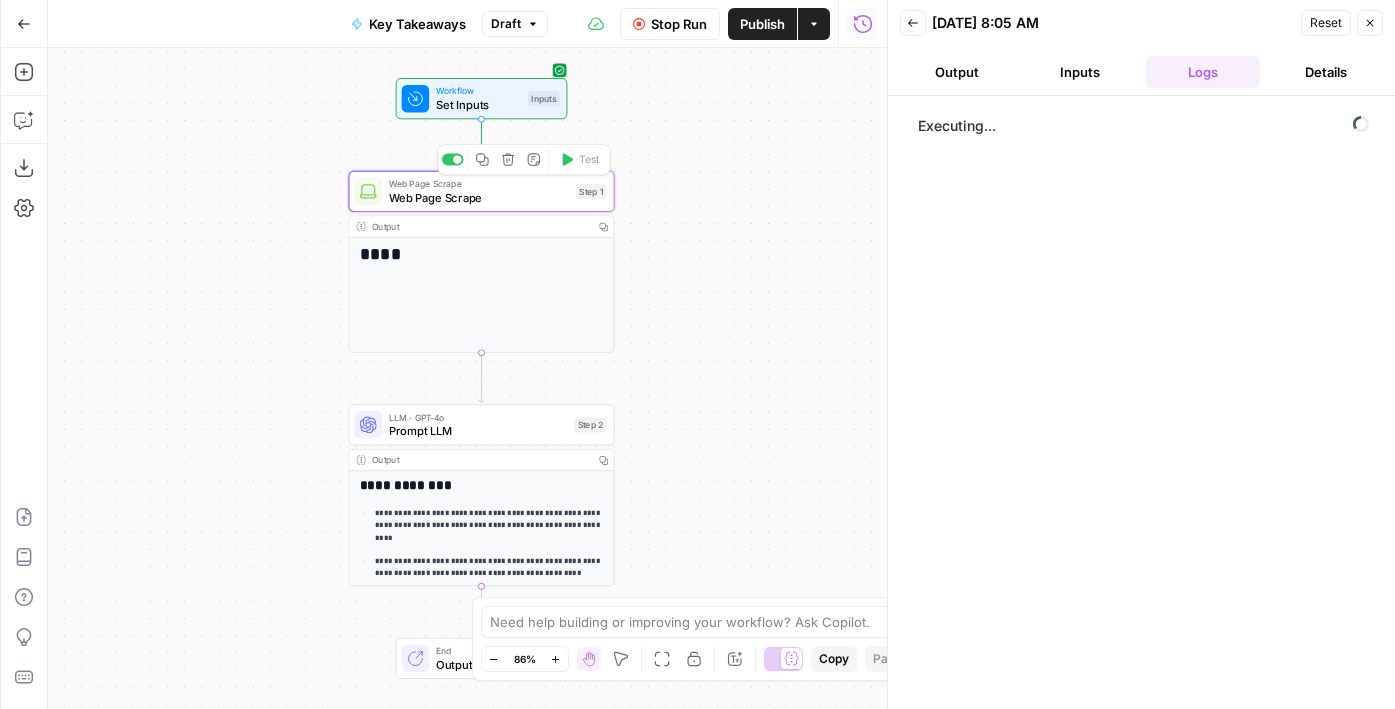 click on "Web Page Scrape" at bounding box center [479, 197] 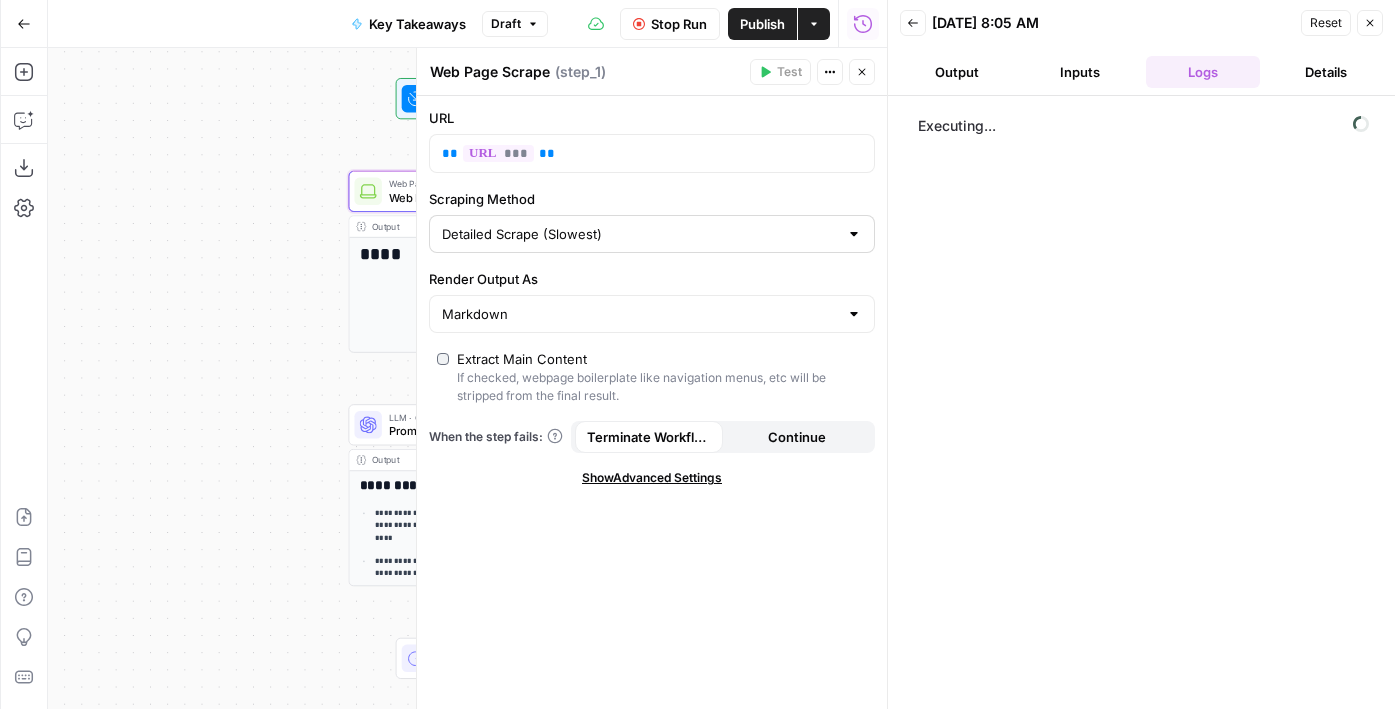 click on "Detailed Scrape (Slowest)" at bounding box center [652, 234] 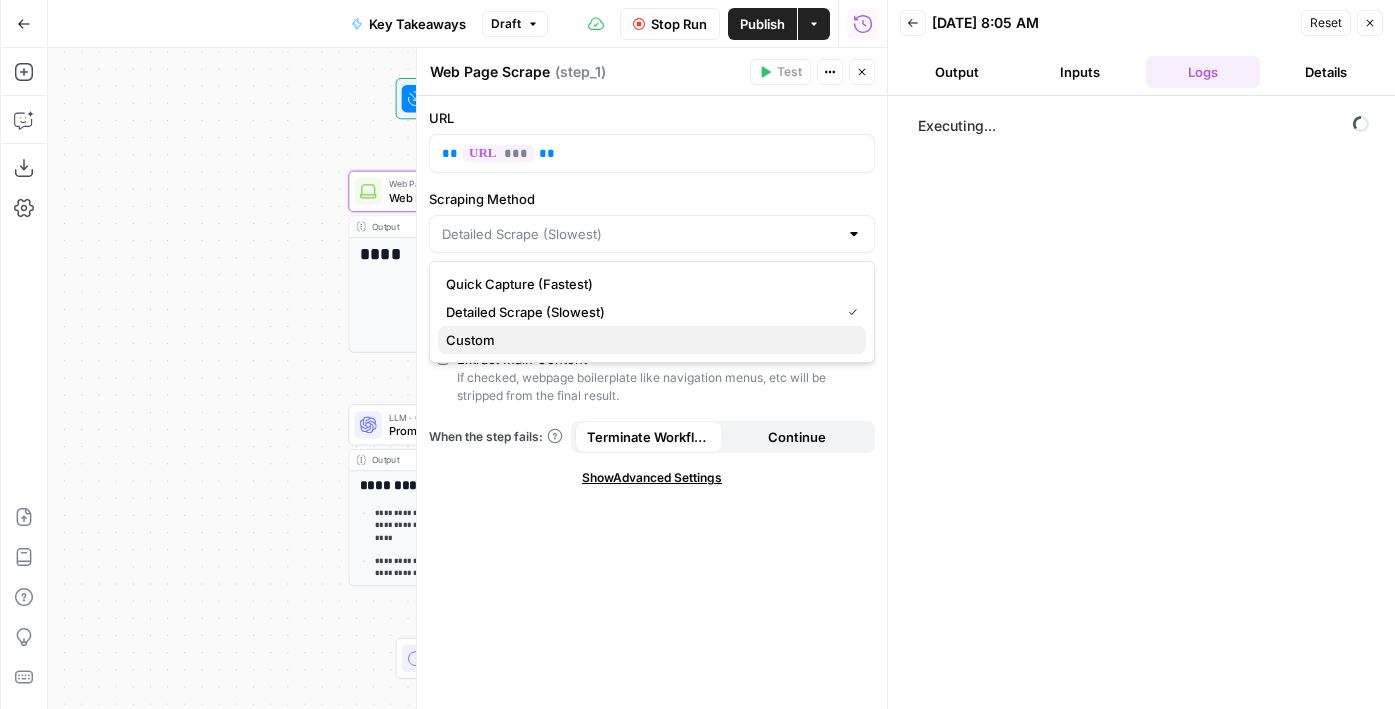 click on "Custom" at bounding box center [652, 340] 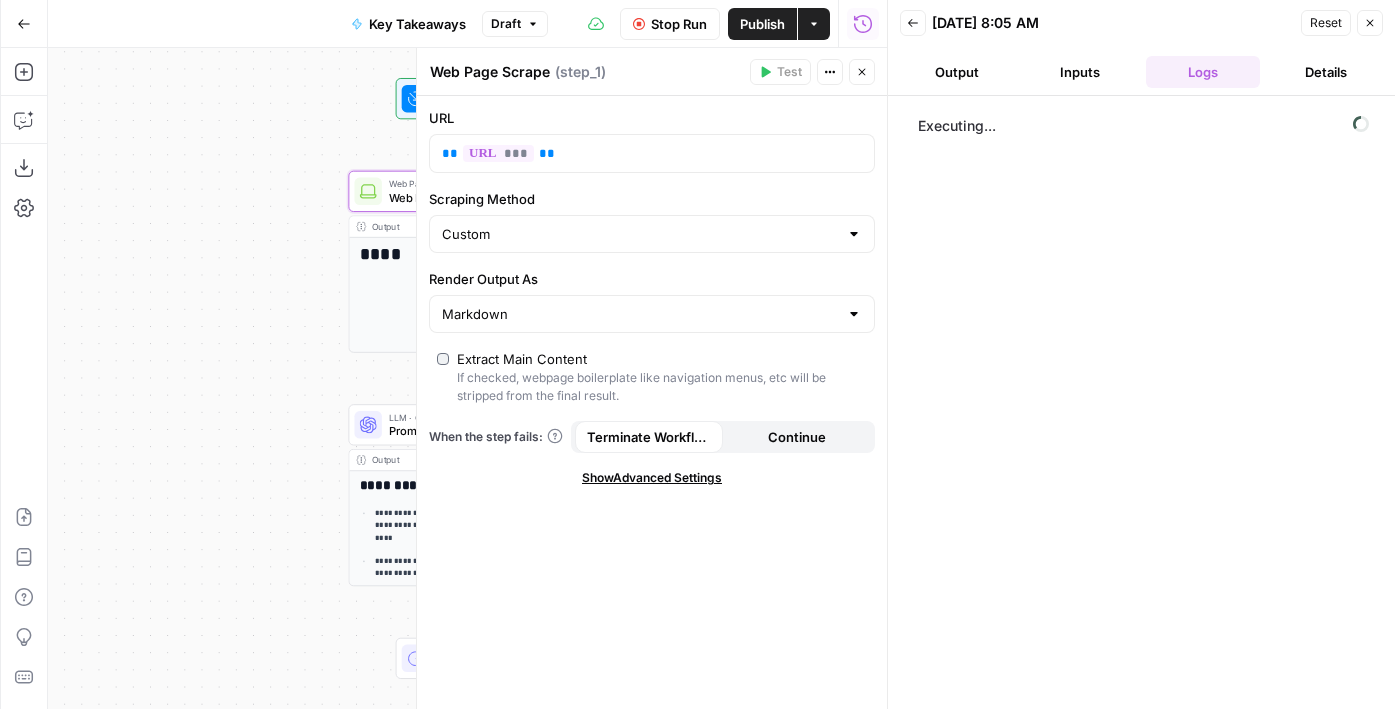 click on "Show  Advanced Settings" at bounding box center (652, 478) 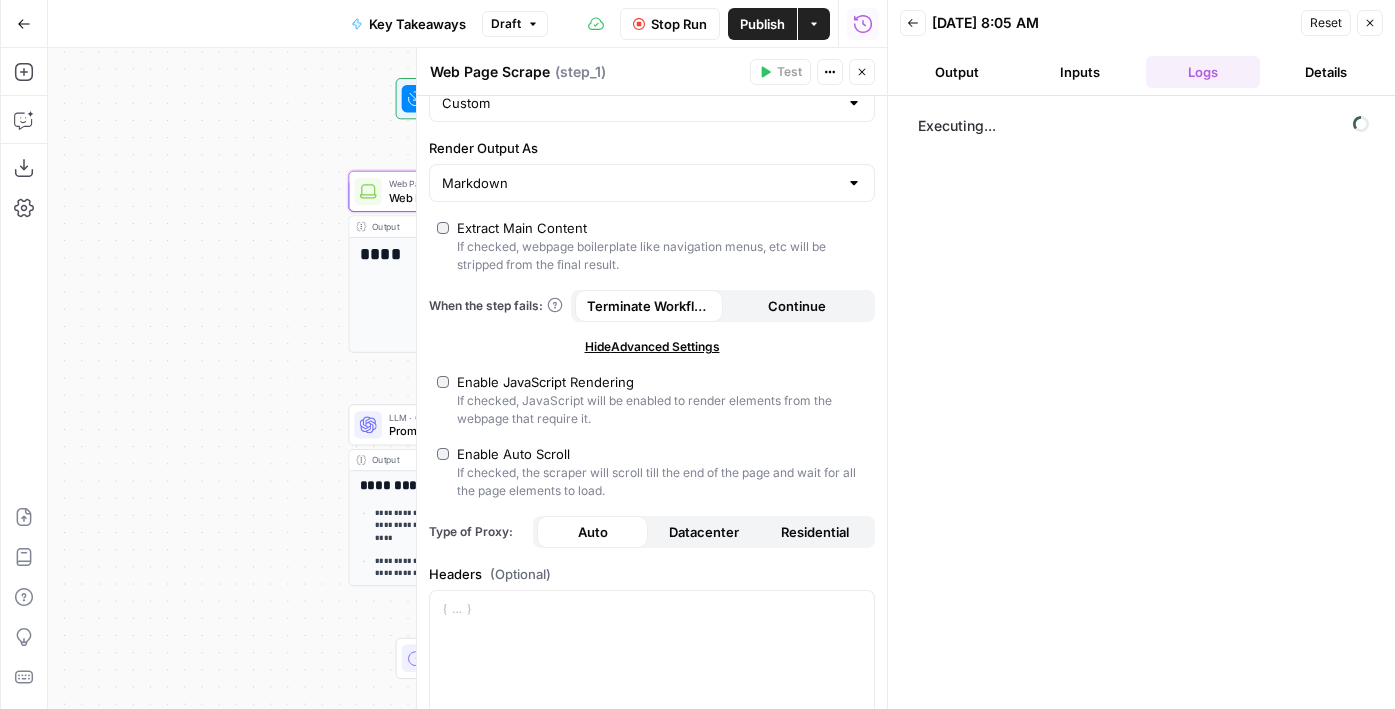 scroll, scrollTop: 147, scrollLeft: 0, axis: vertical 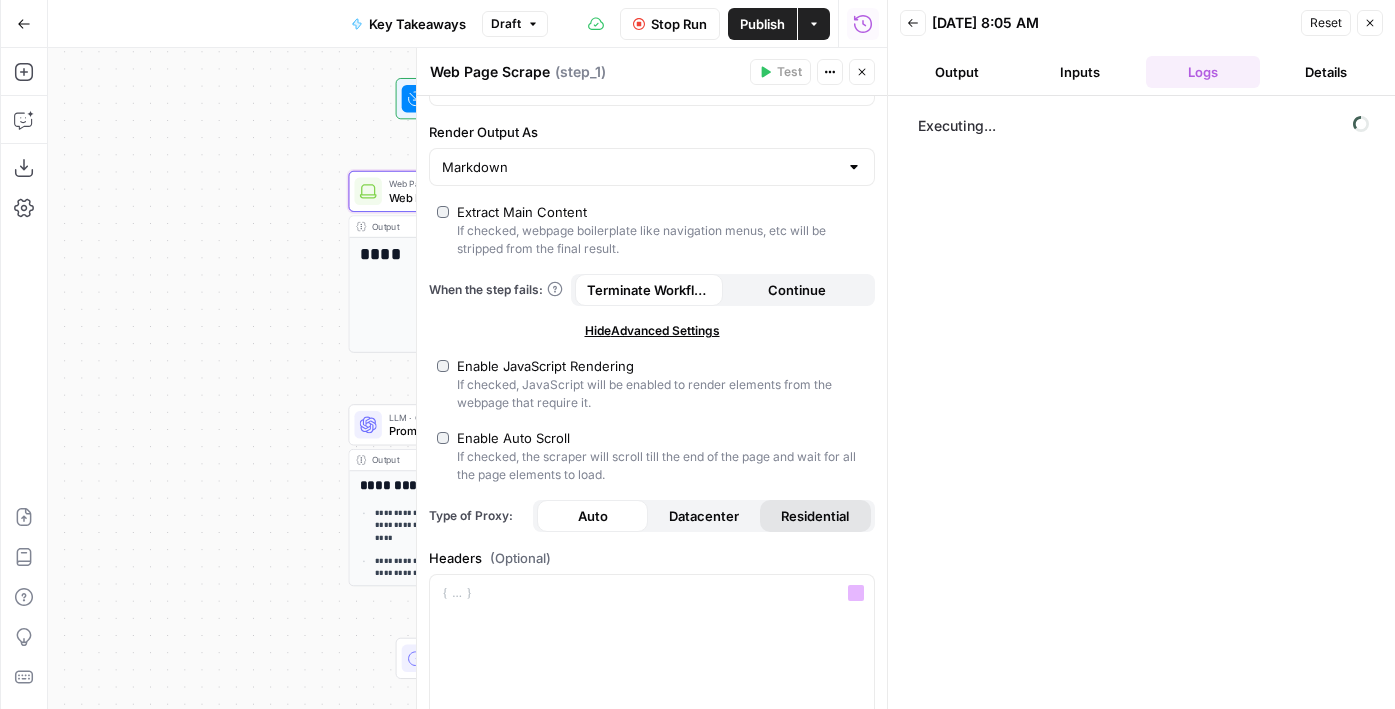 click on "Residential" at bounding box center [815, 516] 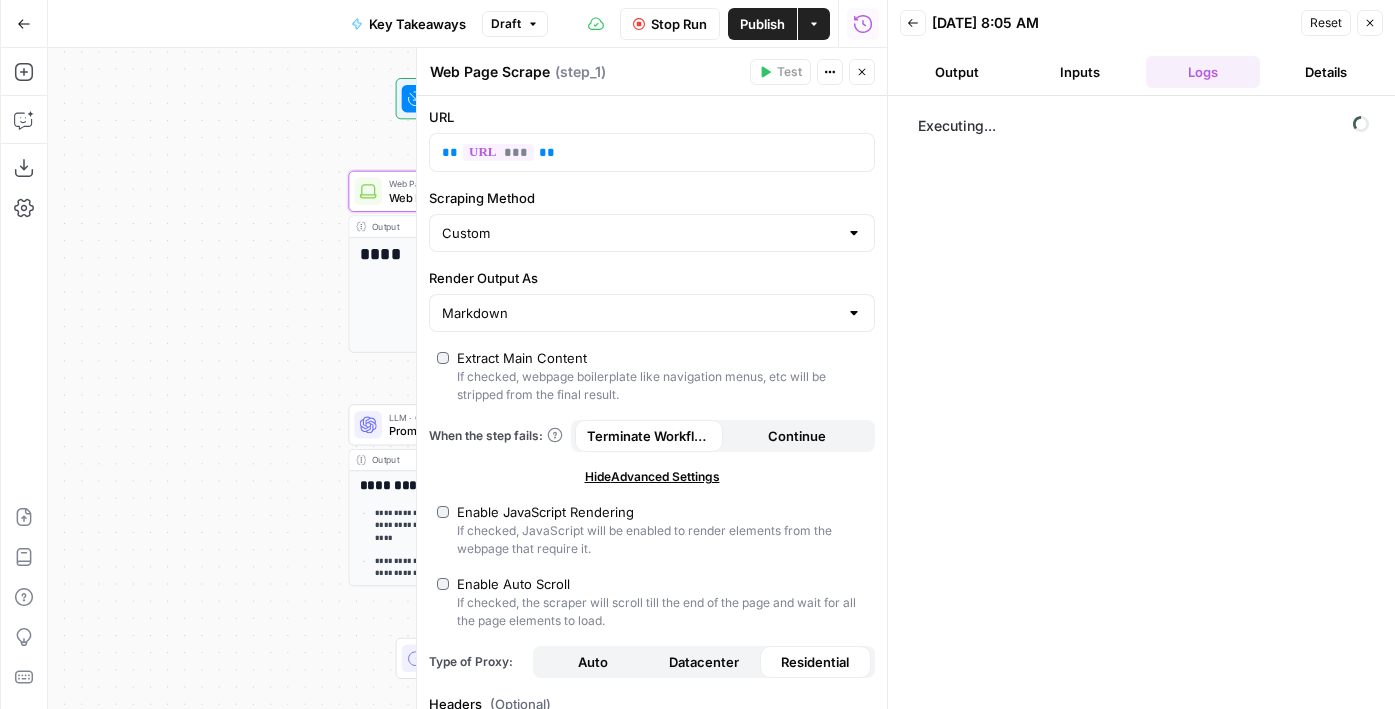 scroll, scrollTop: 0, scrollLeft: 0, axis: both 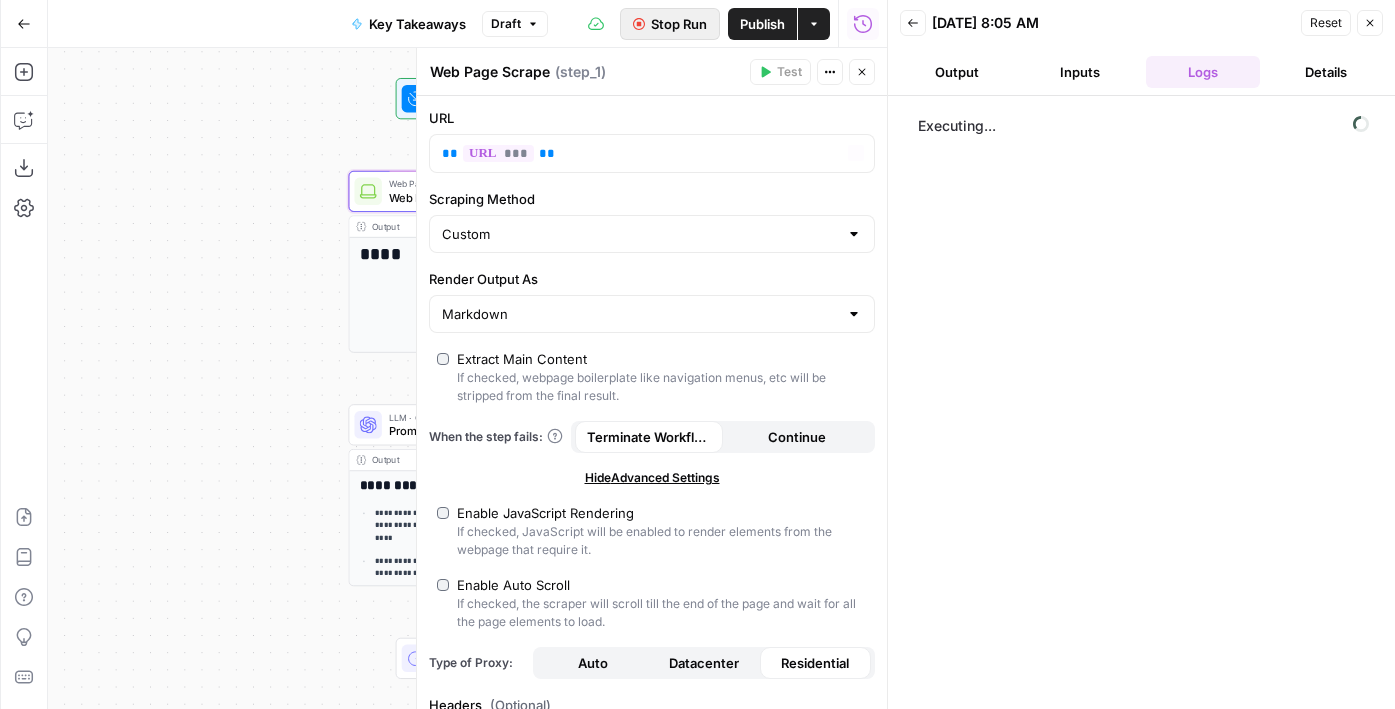 click on "Stop Run" at bounding box center (679, 24) 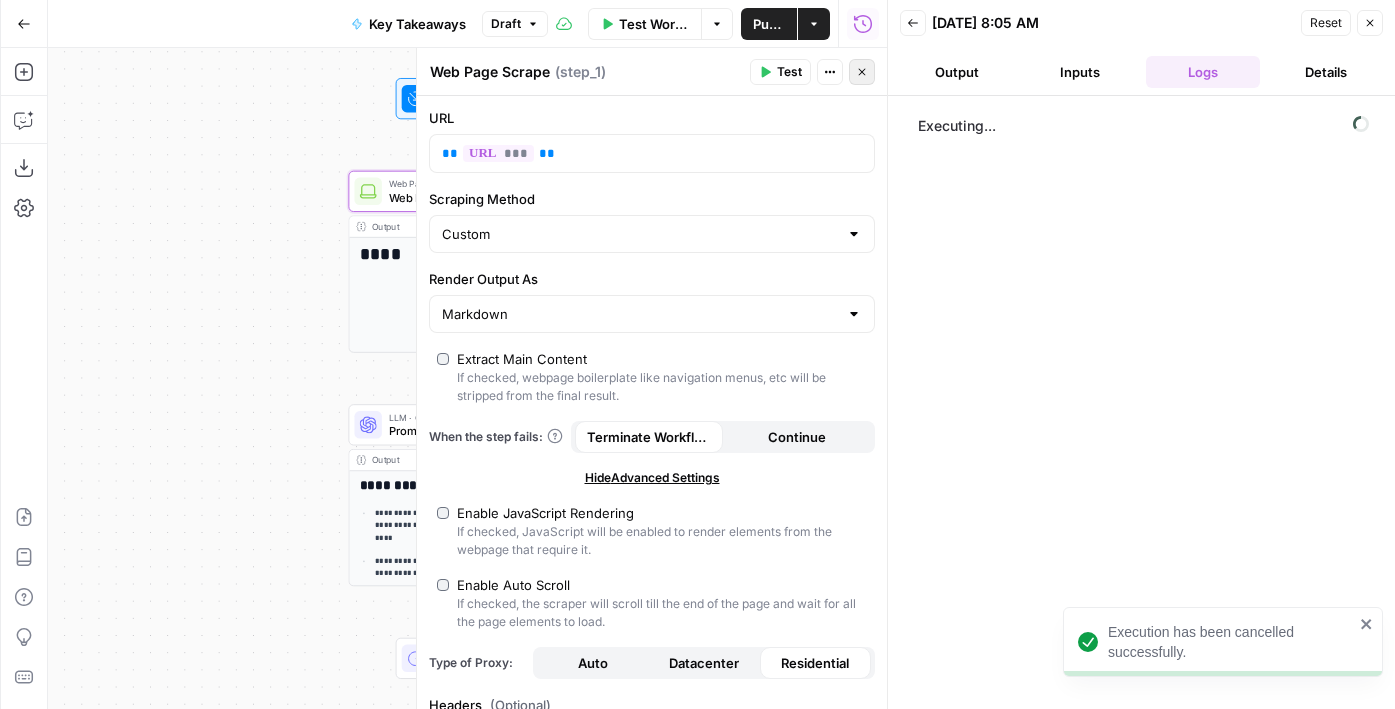 click 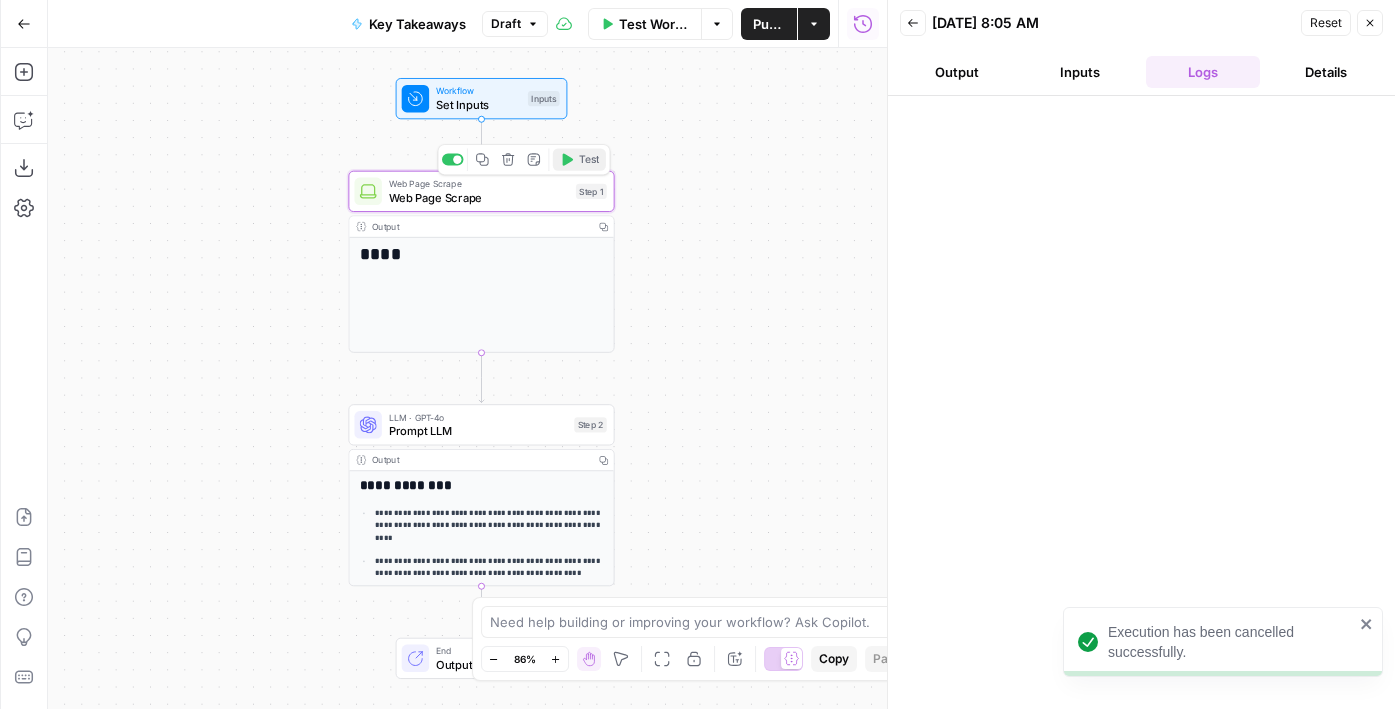 click on "Test" at bounding box center (589, 159) 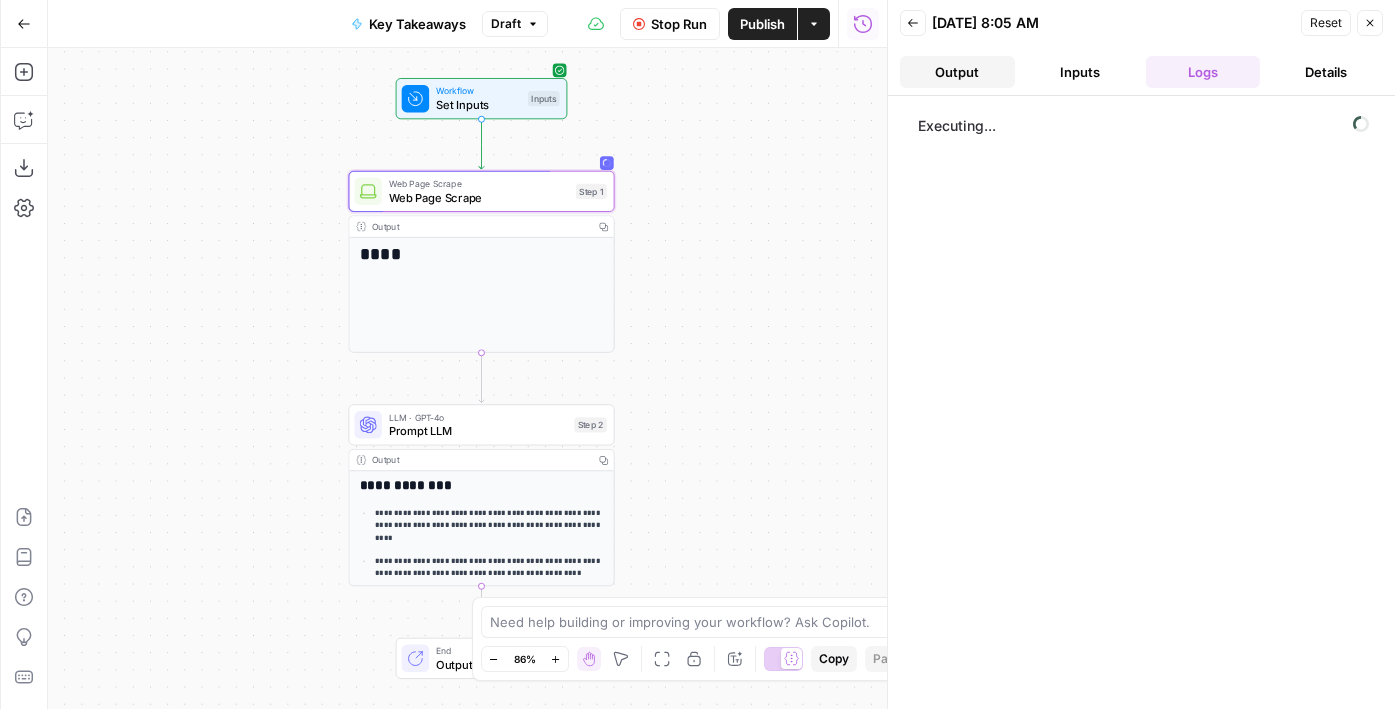 click on "Output" at bounding box center [957, 72] 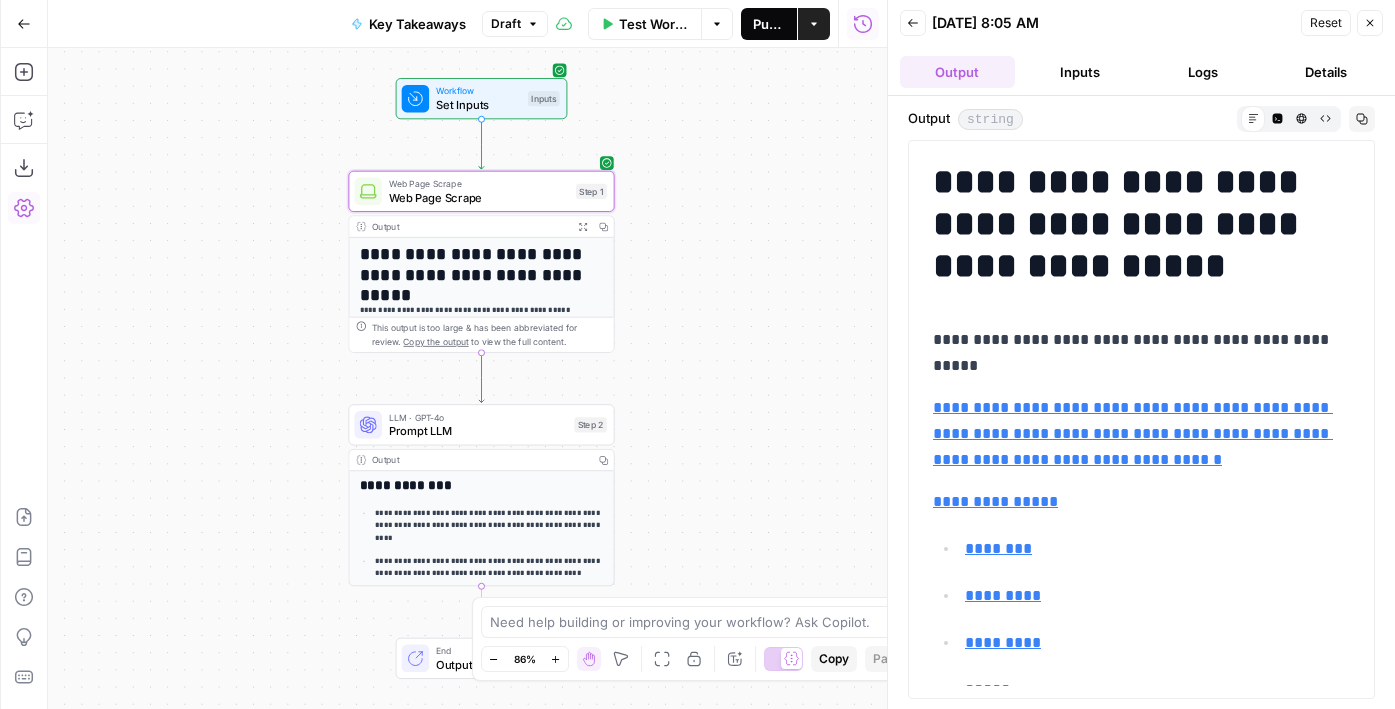 click on "Publish" at bounding box center [769, 24] 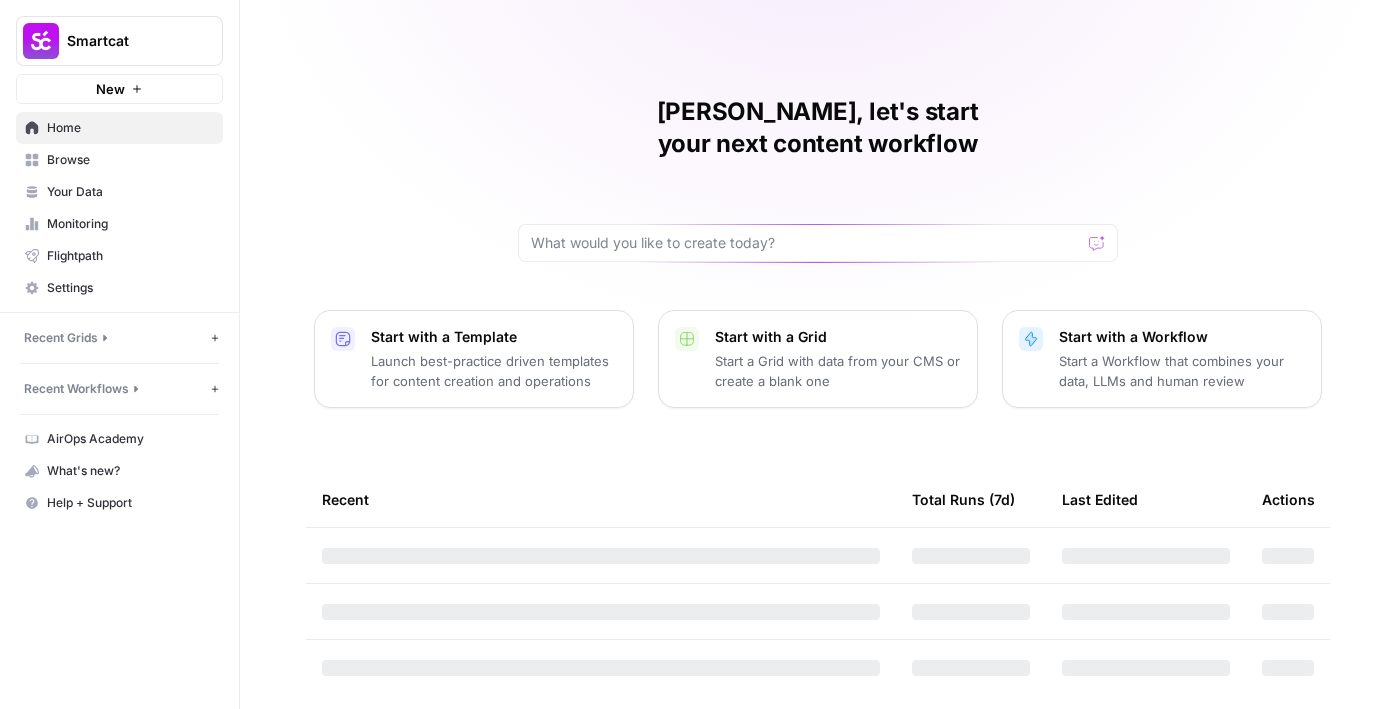scroll, scrollTop: 0, scrollLeft: 0, axis: both 